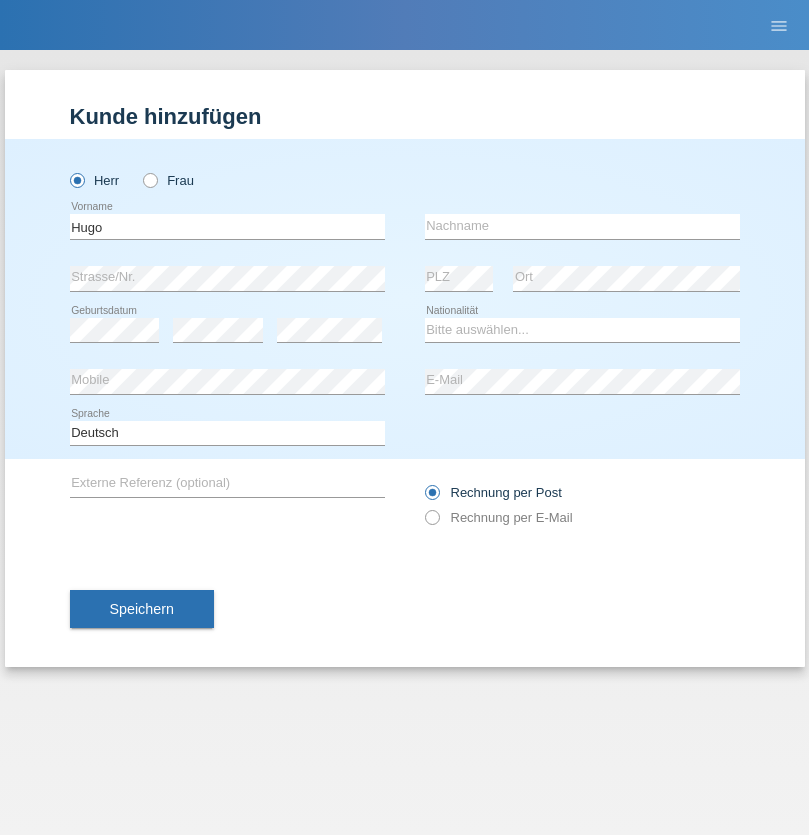 scroll, scrollTop: 0, scrollLeft: 0, axis: both 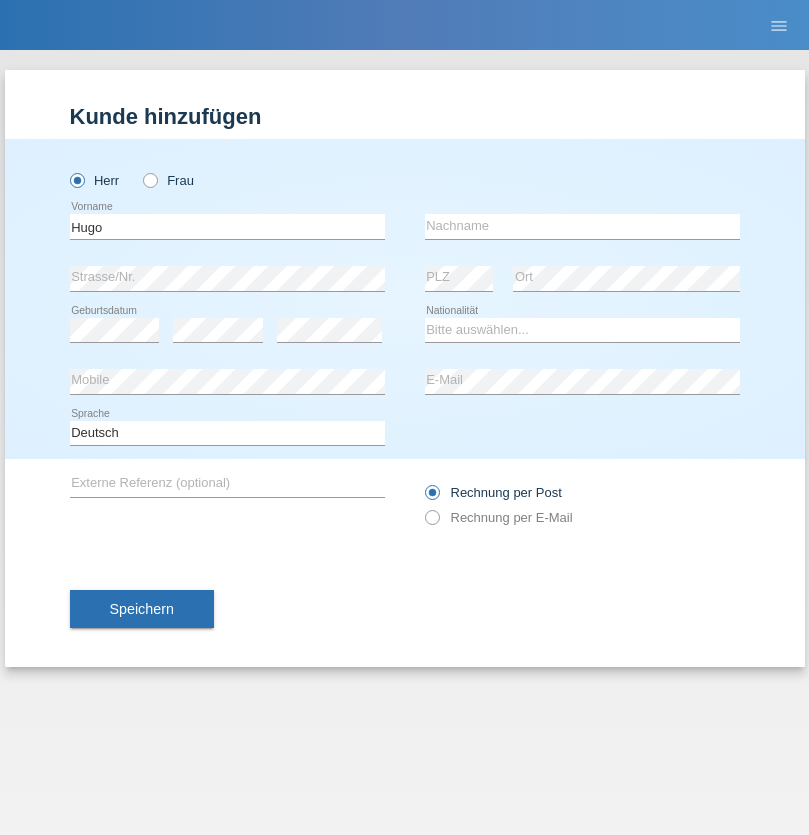 type on "Hugo" 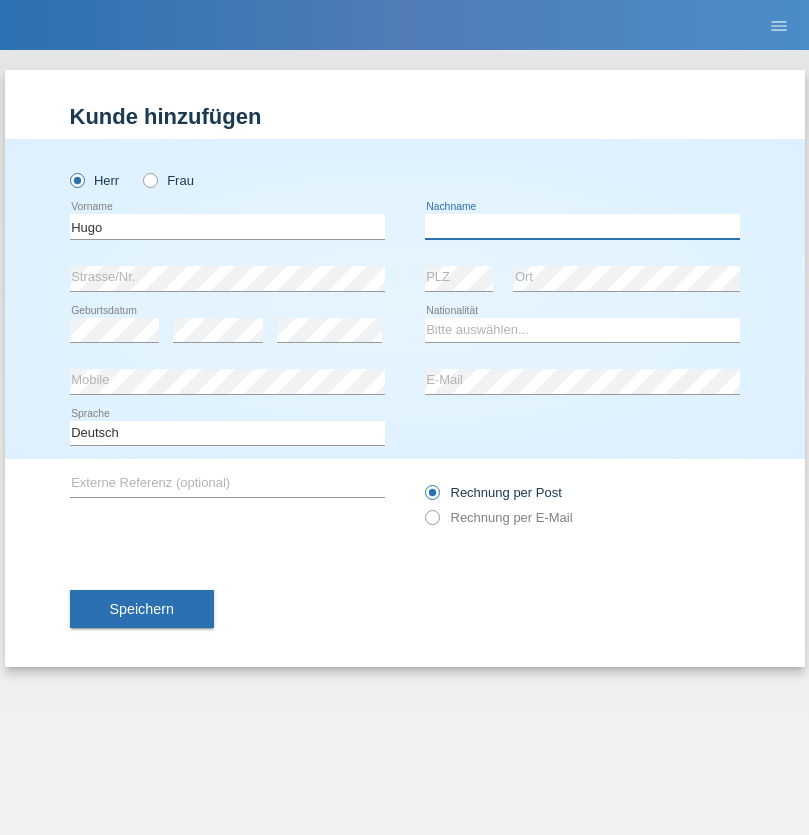 click at bounding box center (582, 226) 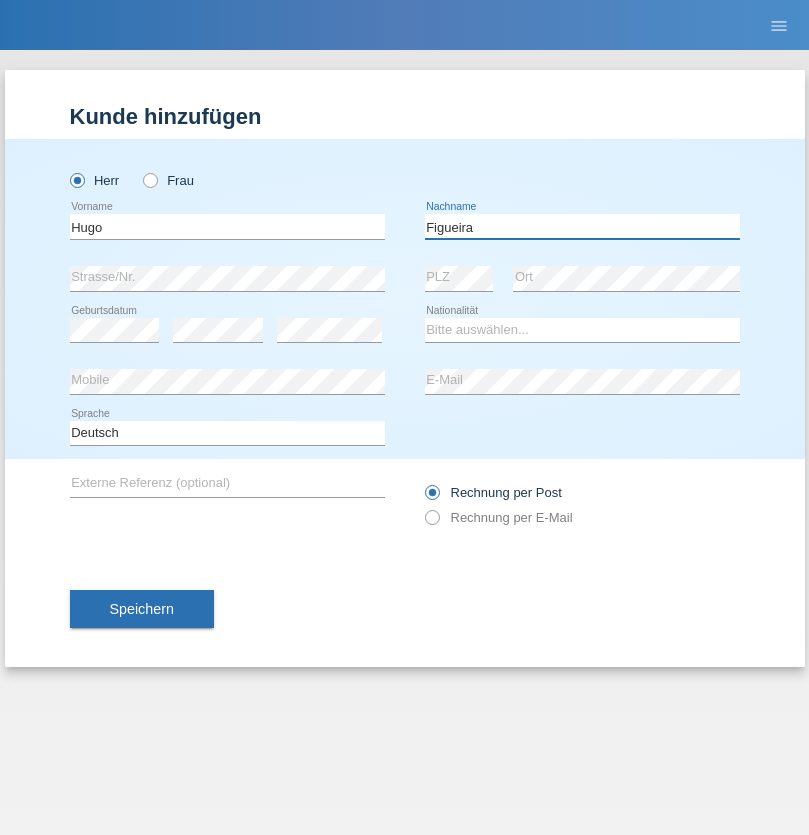 type on "Figueira" 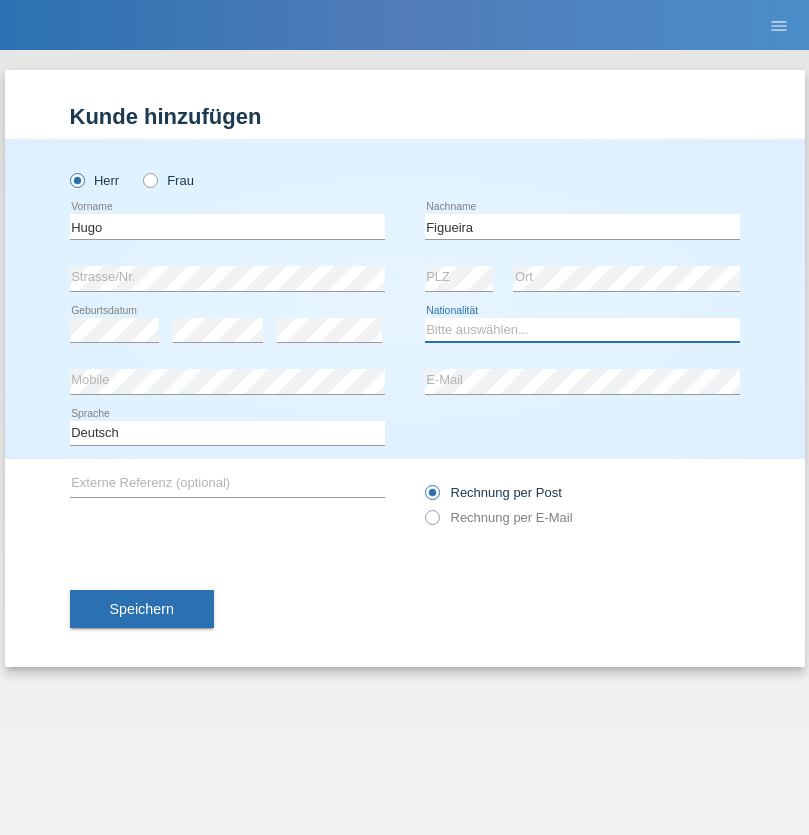 select on "PT" 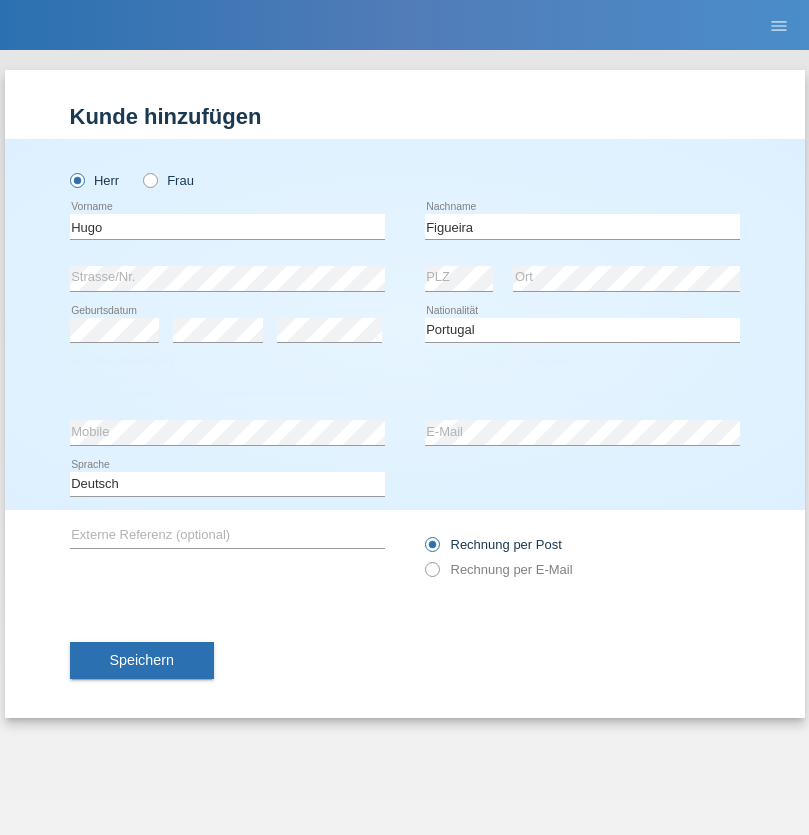 select on "C" 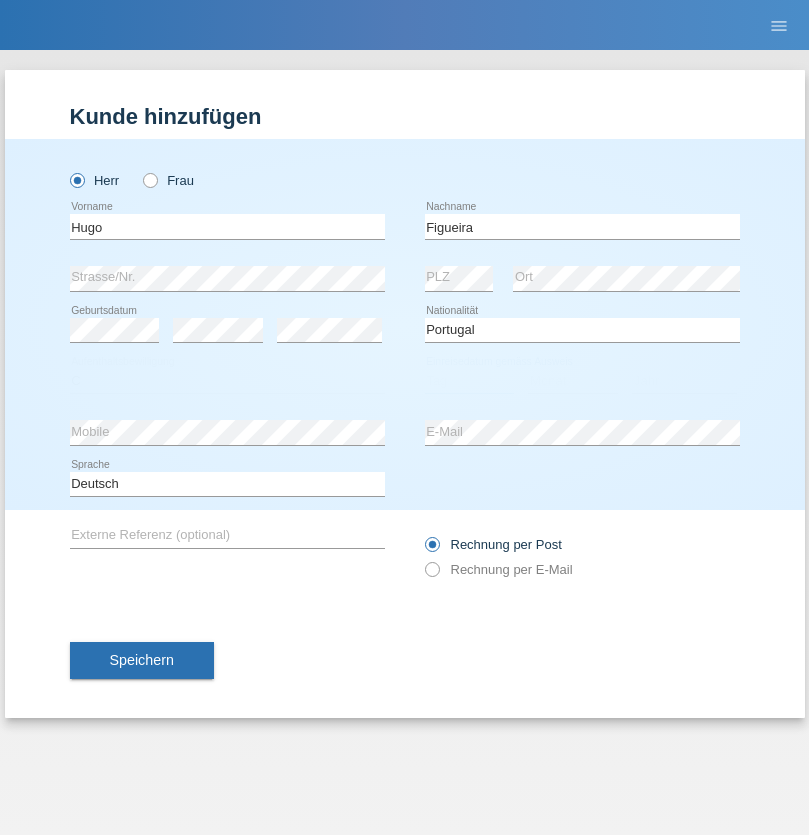 select on "04" 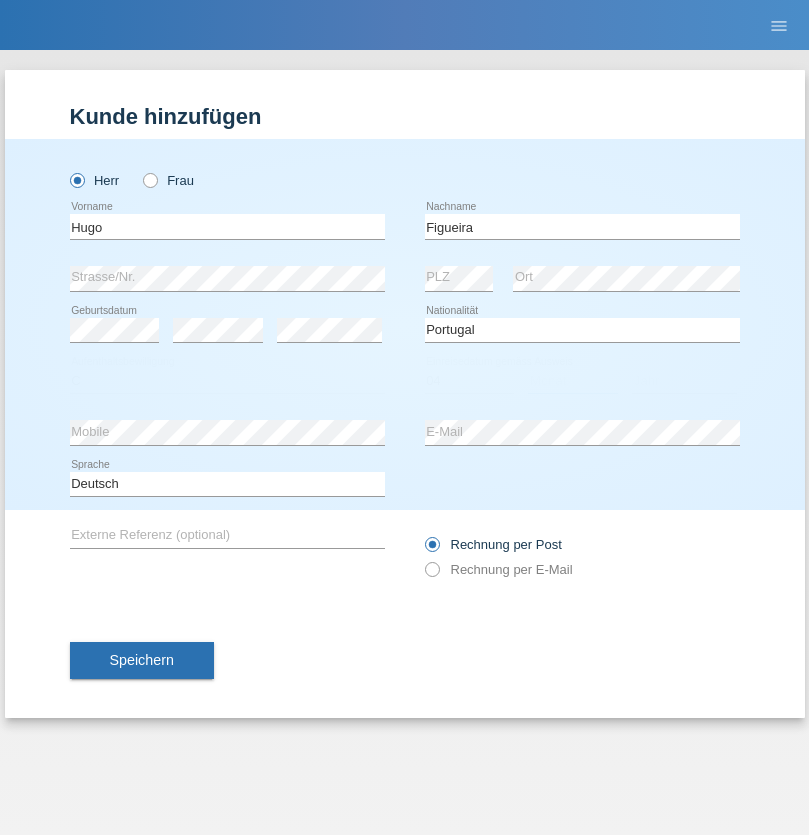 select on "02" 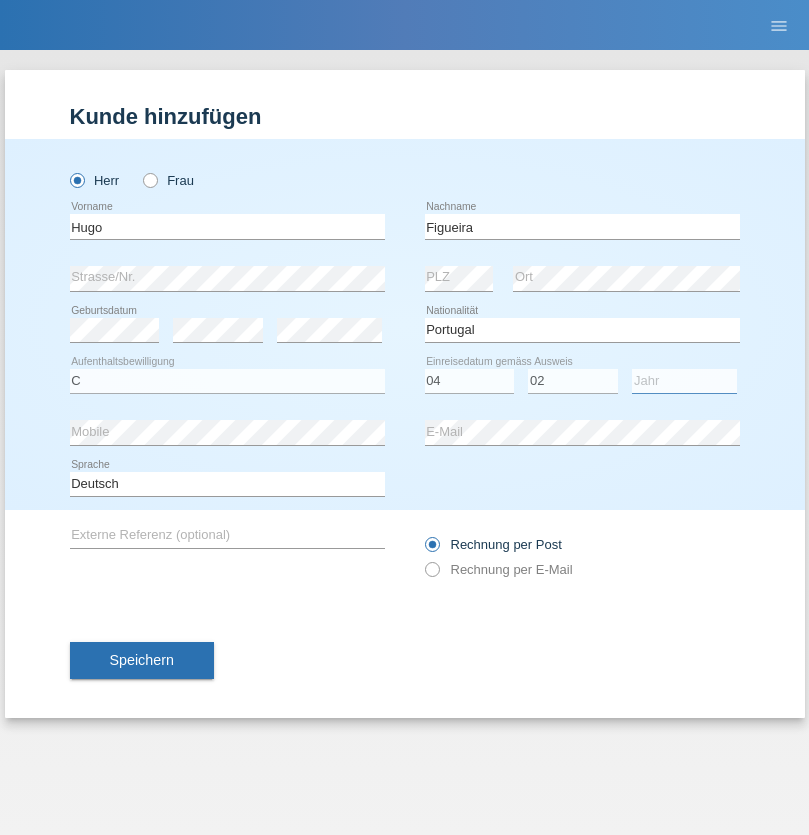 select on "2012" 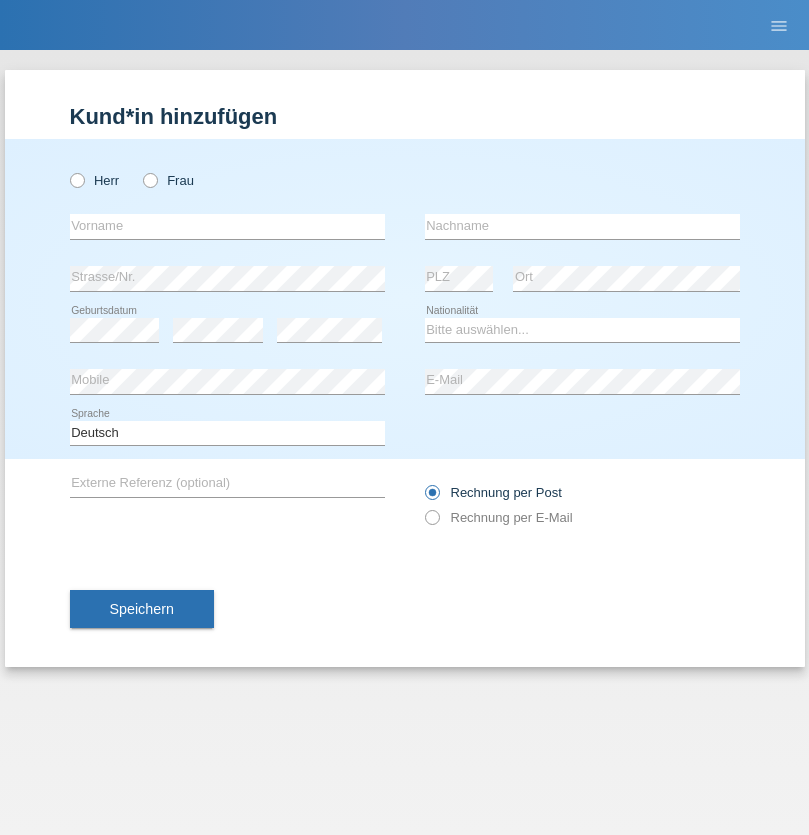 scroll, scrollTop: 0, scrollLeft: 0, axis: both 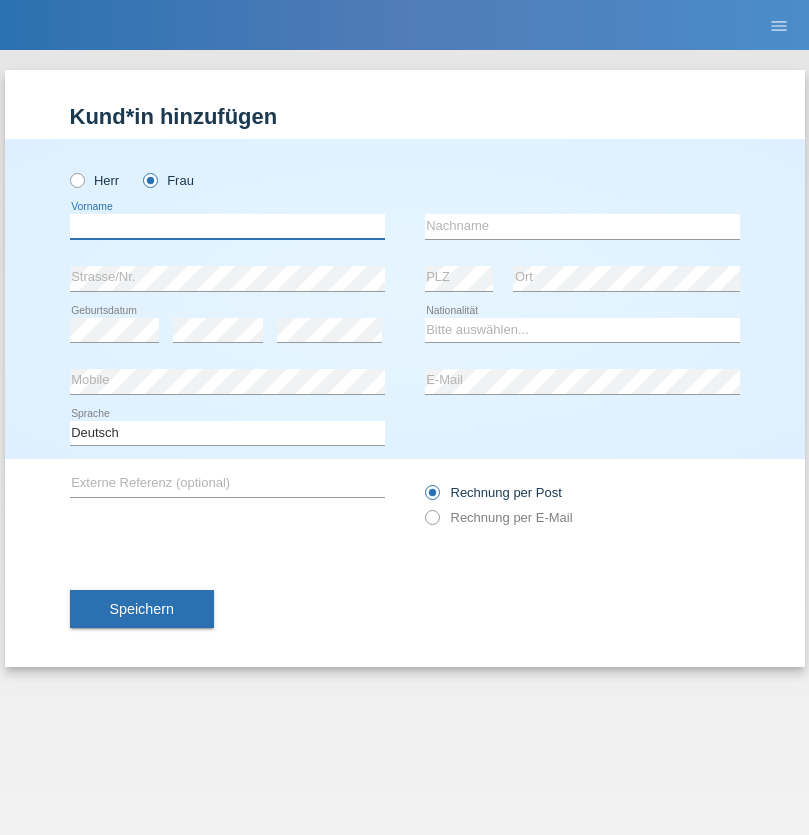 click at bounding box center (227, 226) 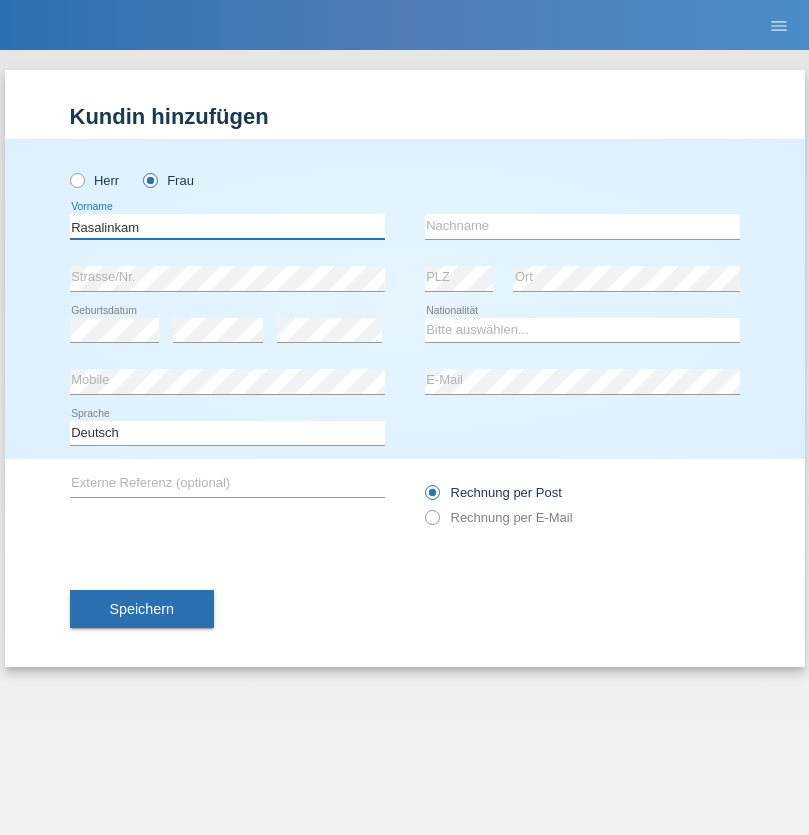 type on "Rasalinkam" 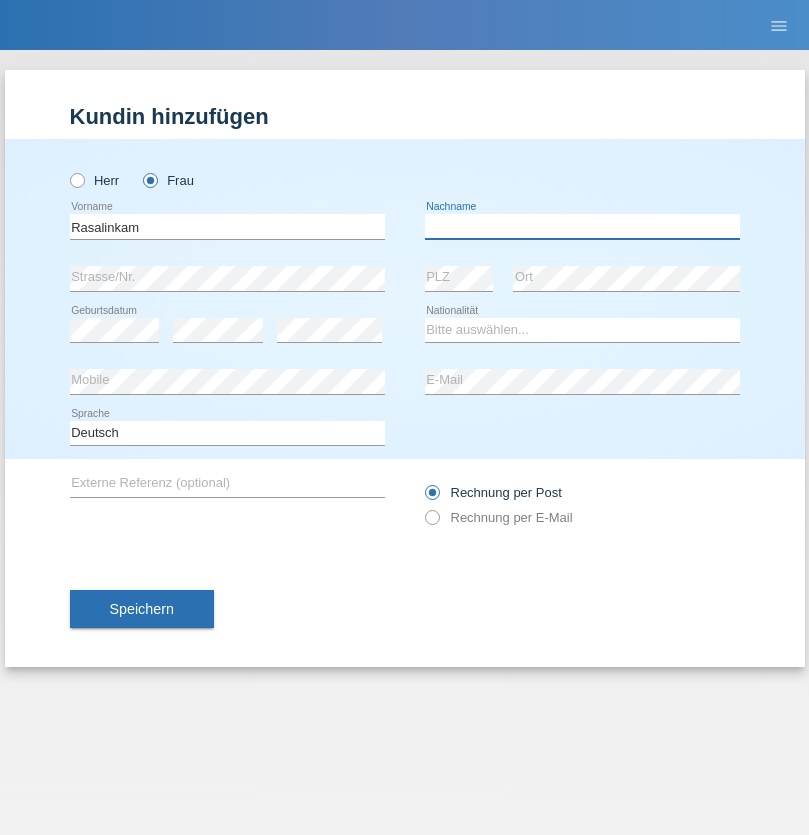 click at bounding box center (582, 226) 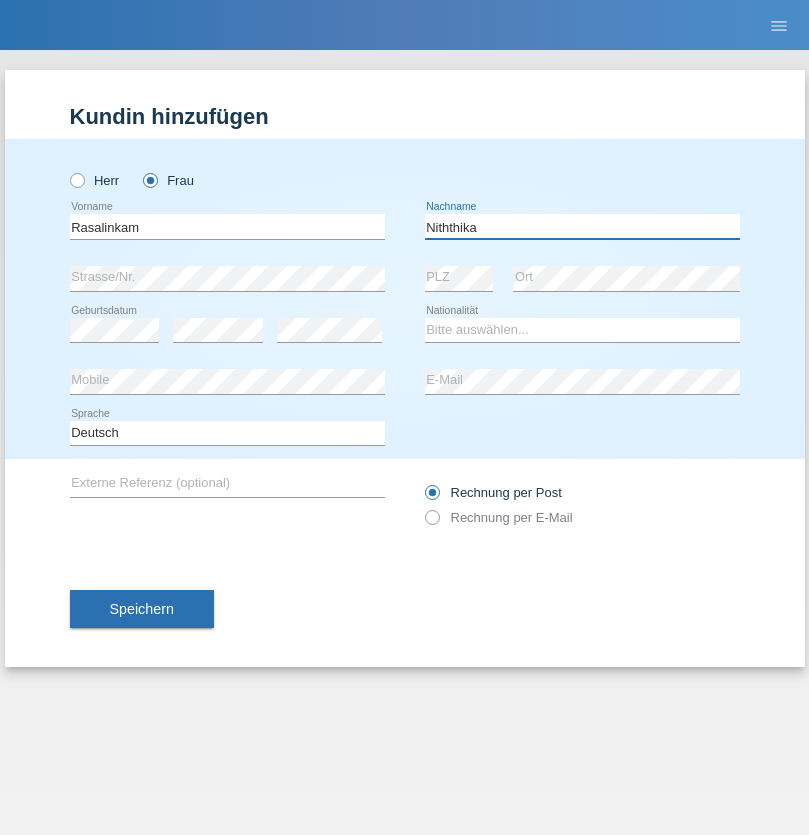 type on "Niththika" 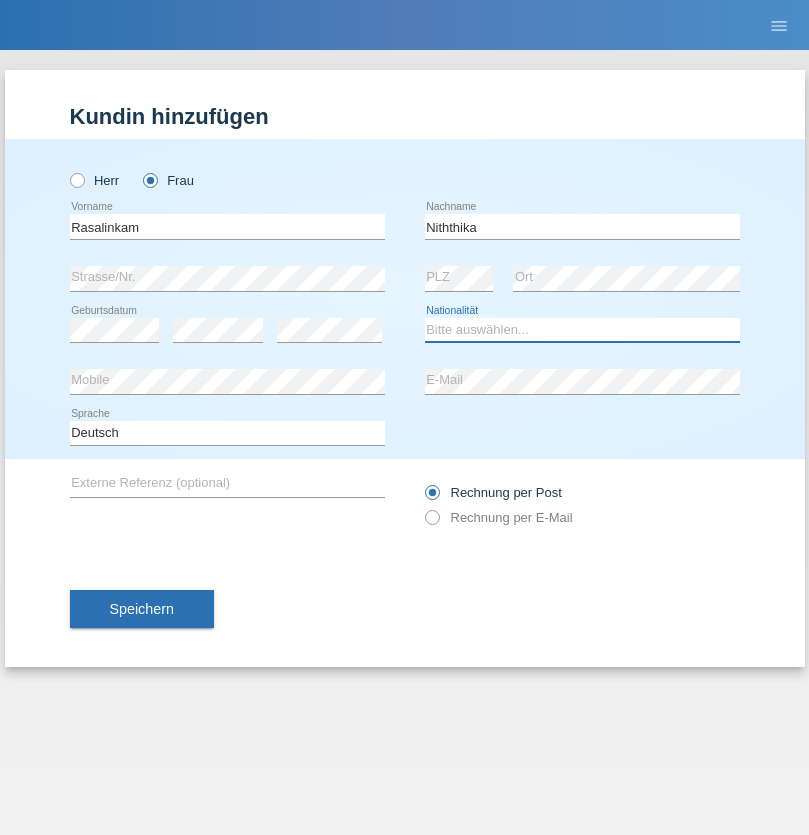 select on "LK" 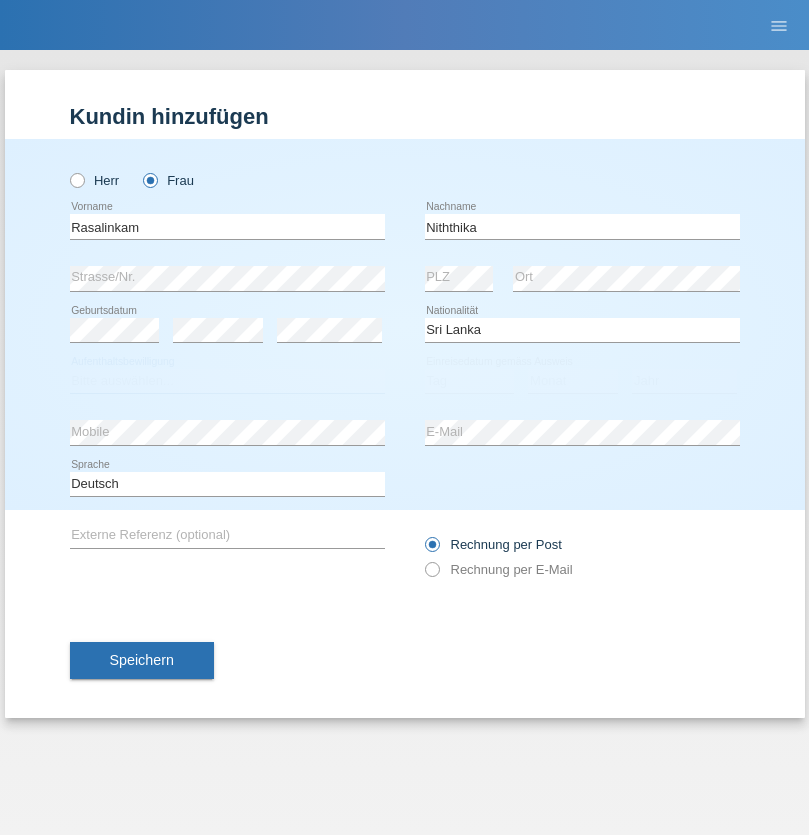 select on "C" 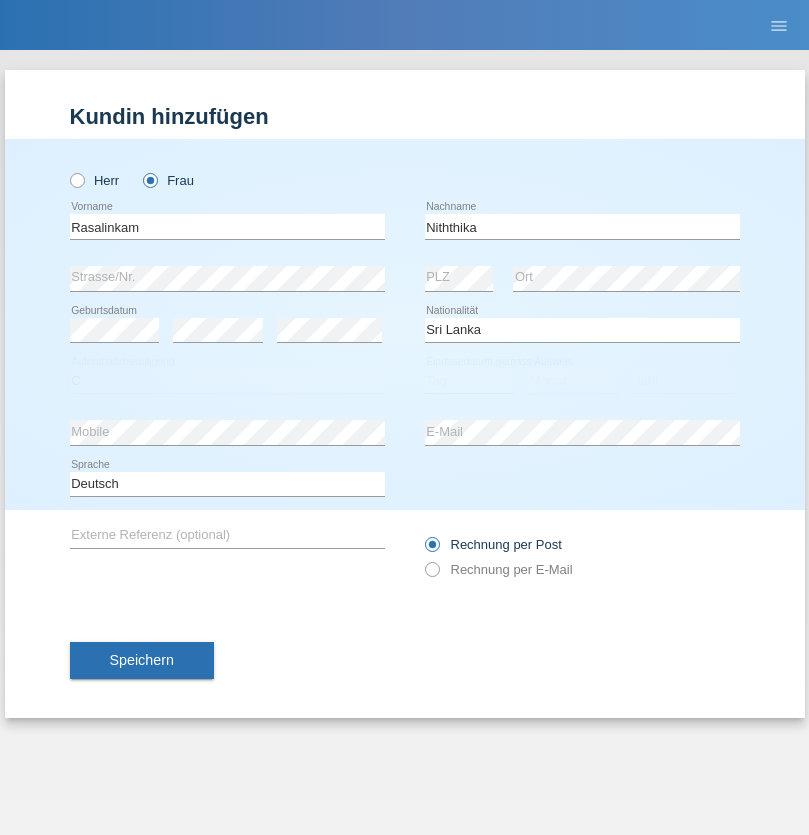 select on "04" 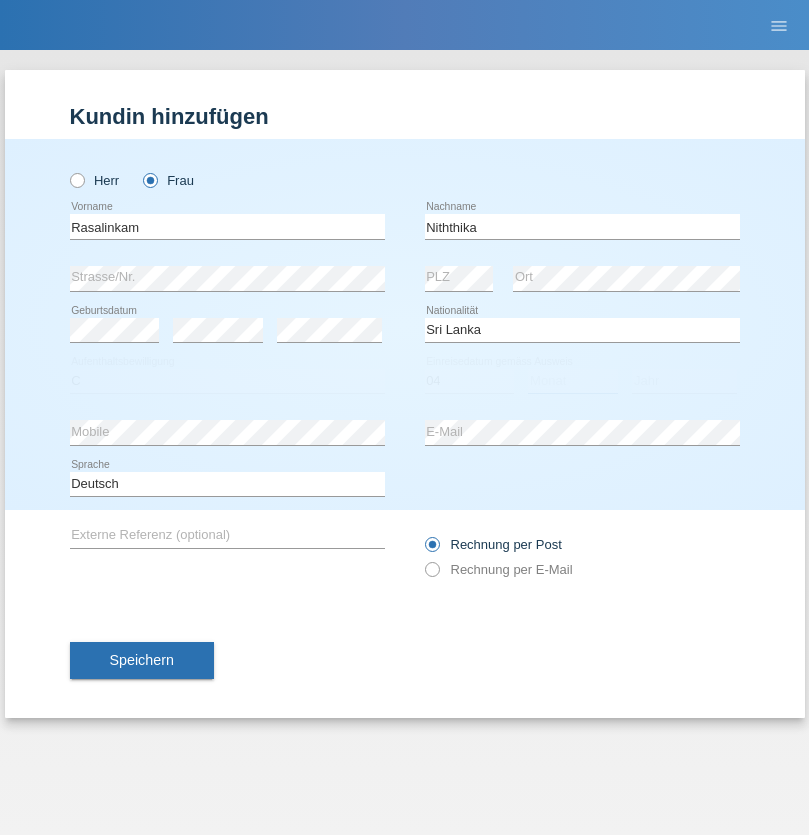 select on "08" 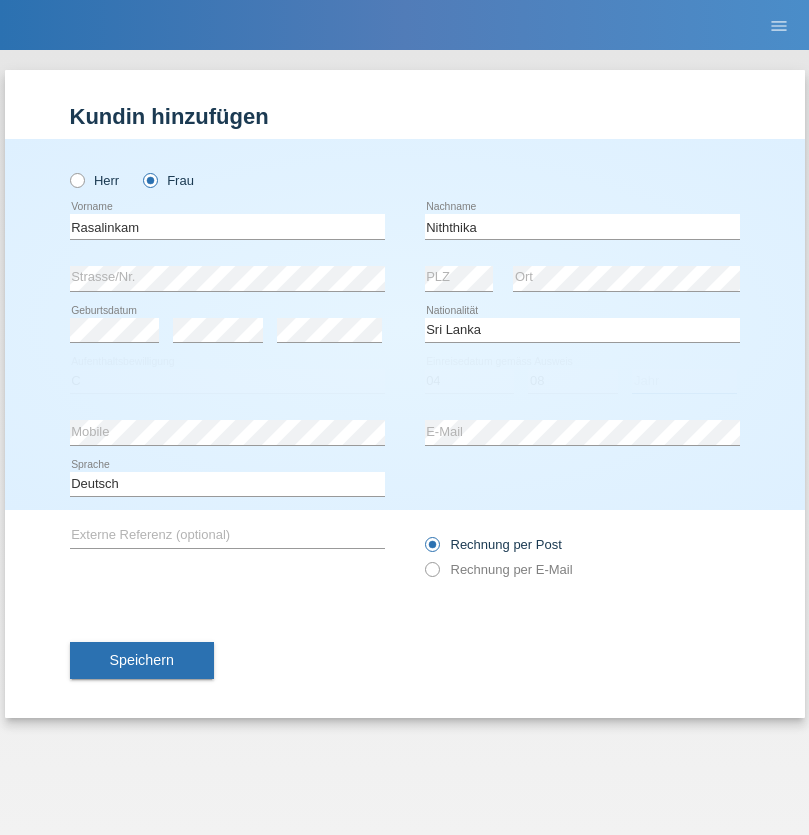 select on "2021" 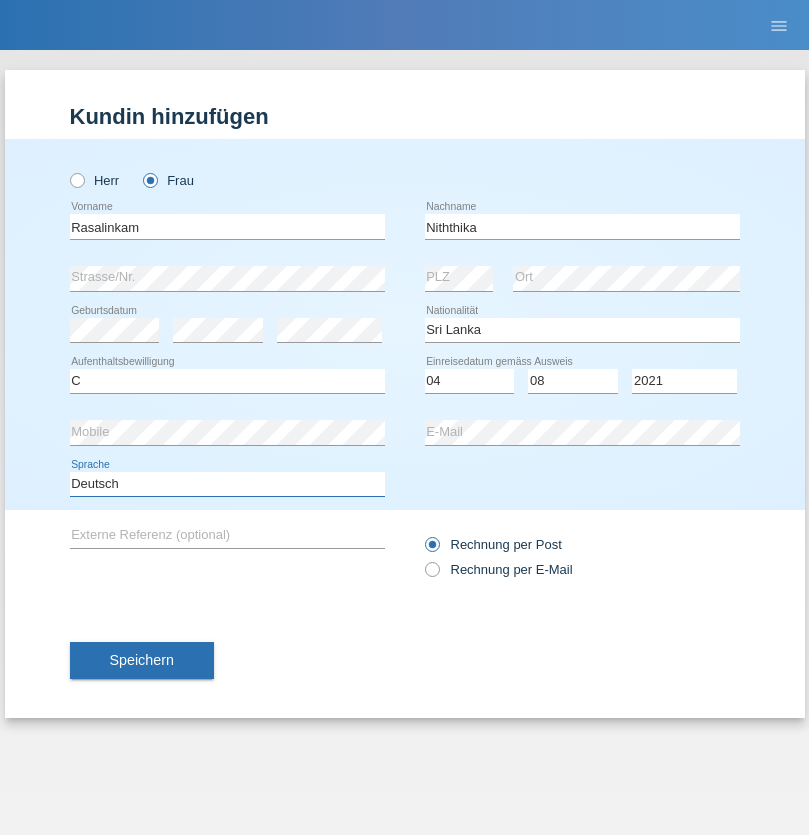 select on "en" 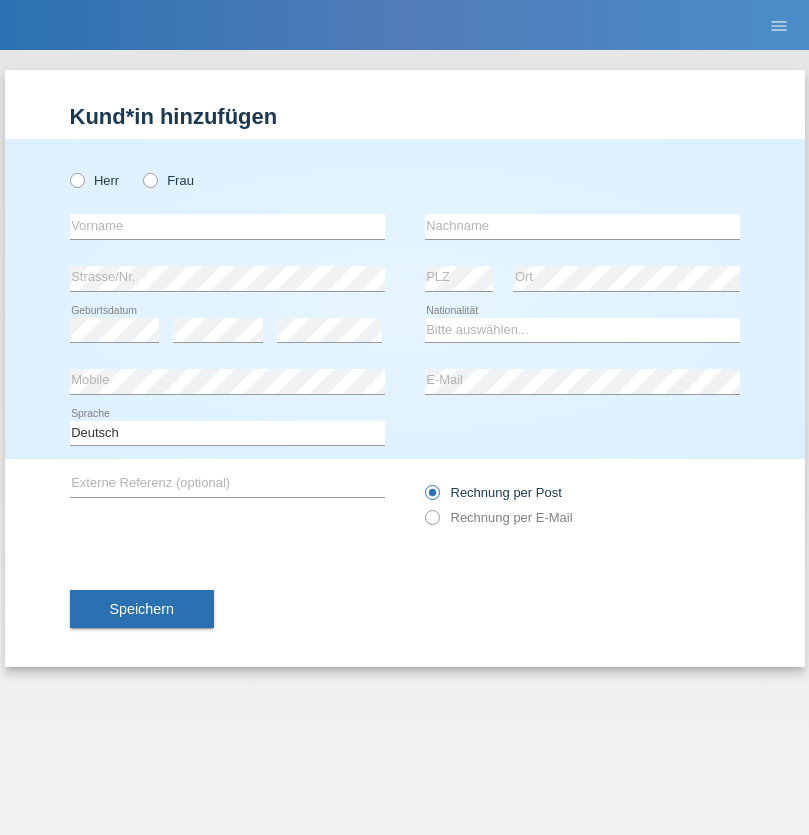 scroll, scrollTop: 0, scrollLeft: 0, axis: both 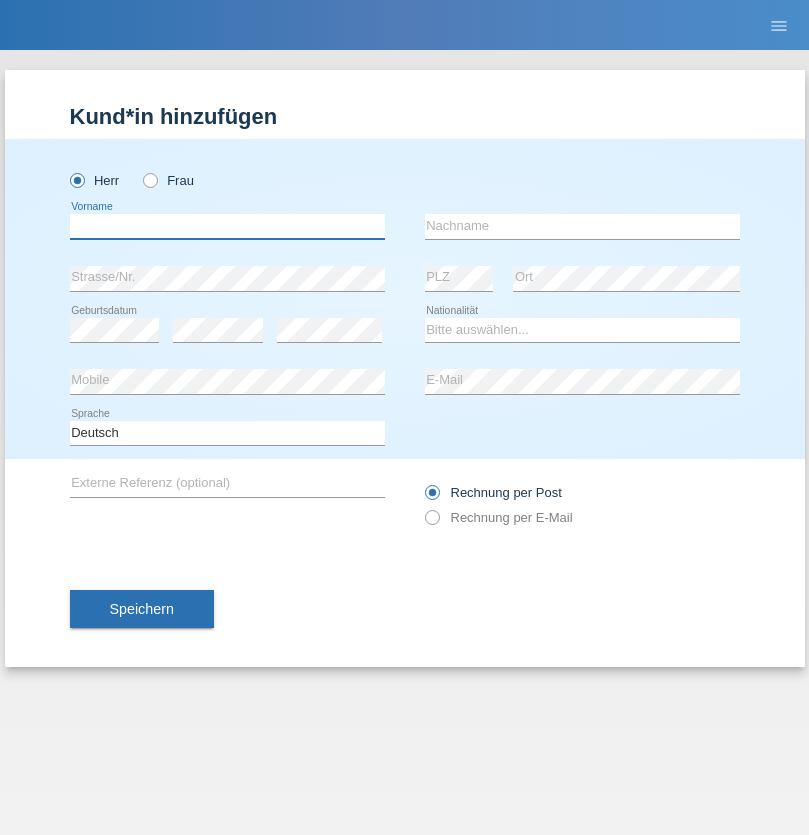 click at bounding box center (227, 226) 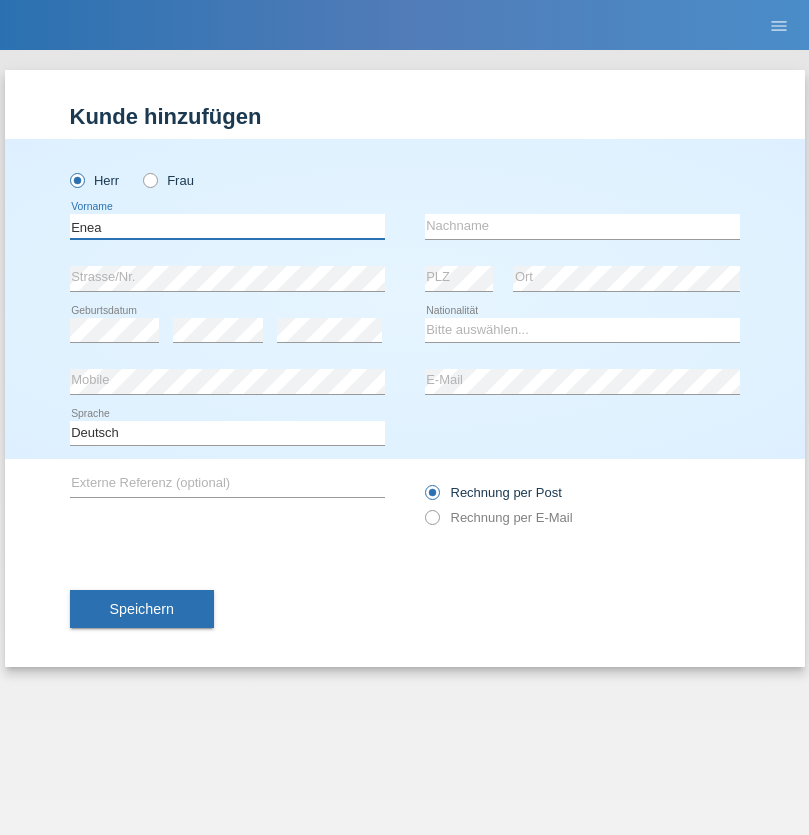 type on "Enea" 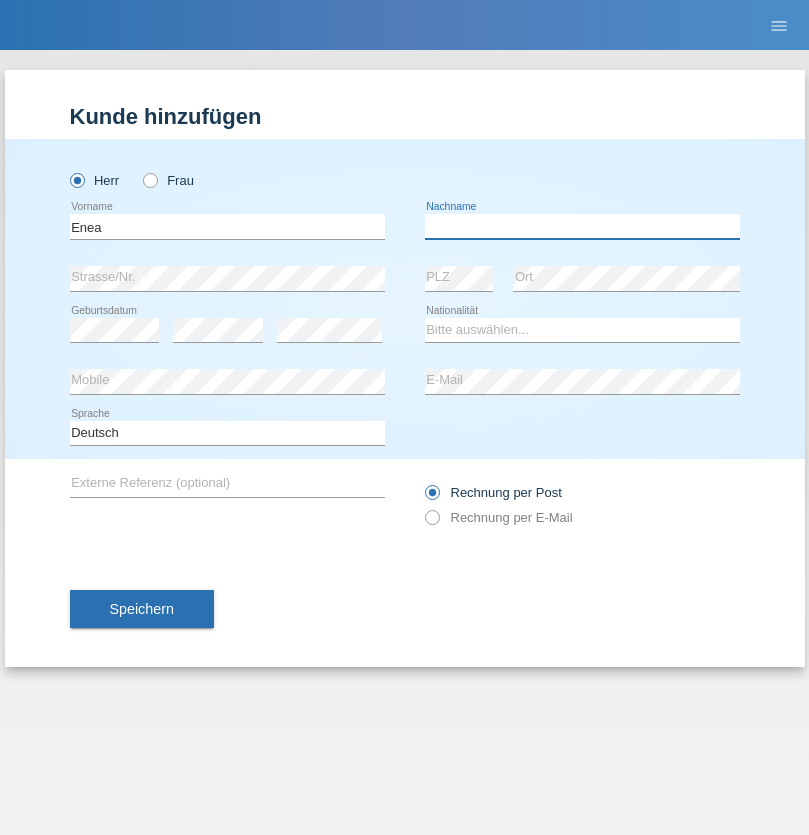 click at bounding box center [582, 226] 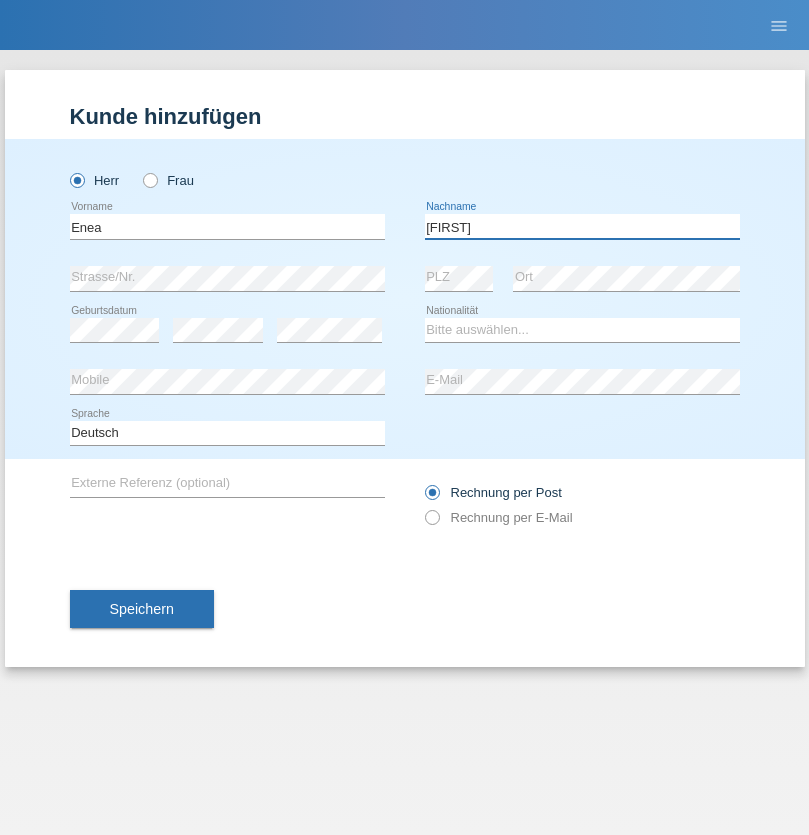 type on "Andrei" 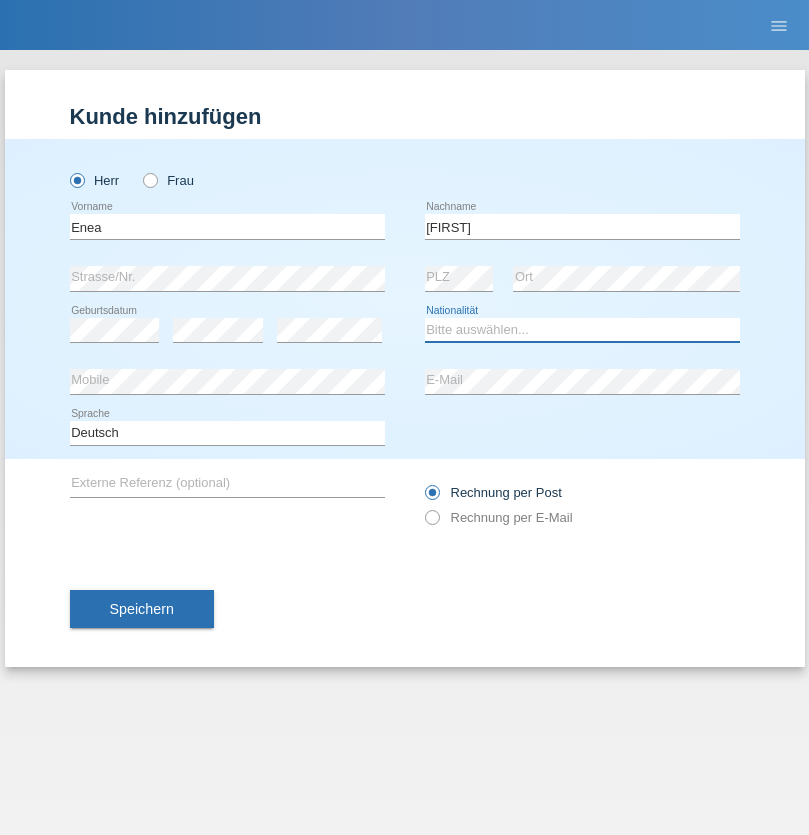 select on "OM" 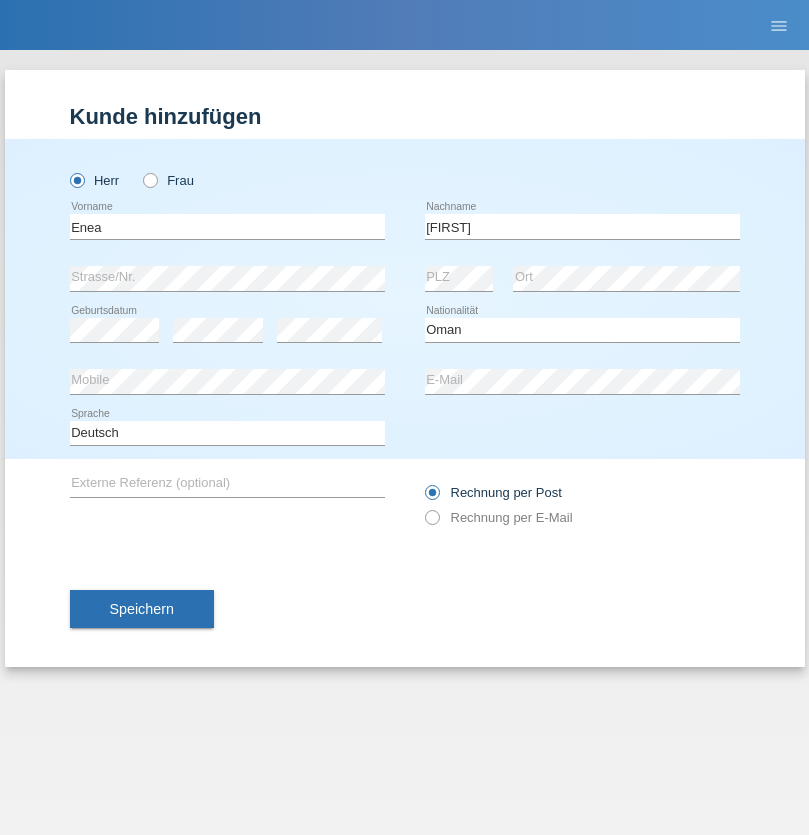 select on "C" 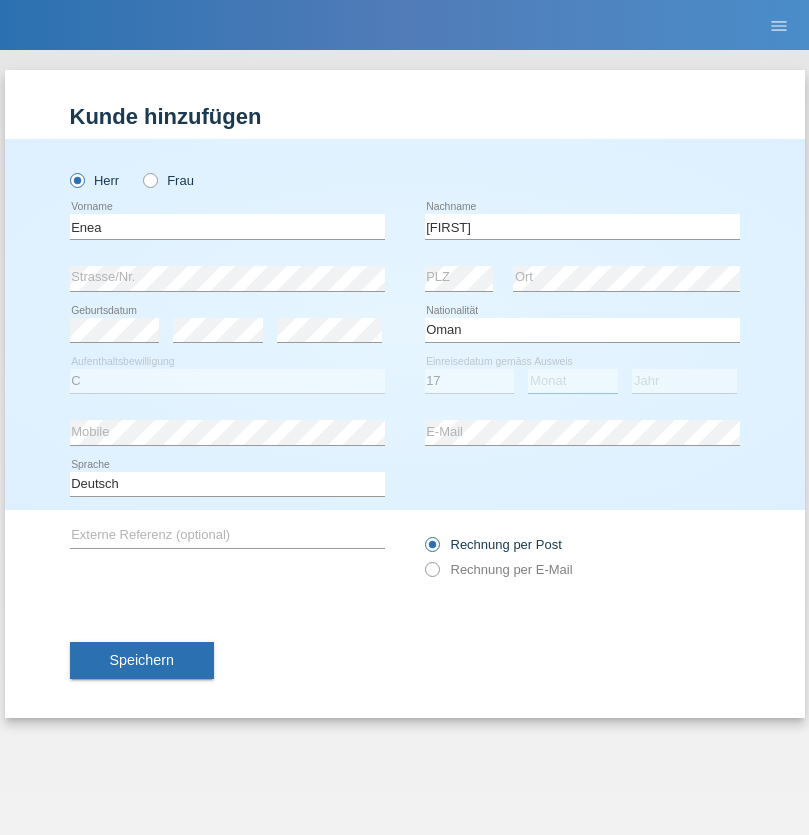 select on "06" 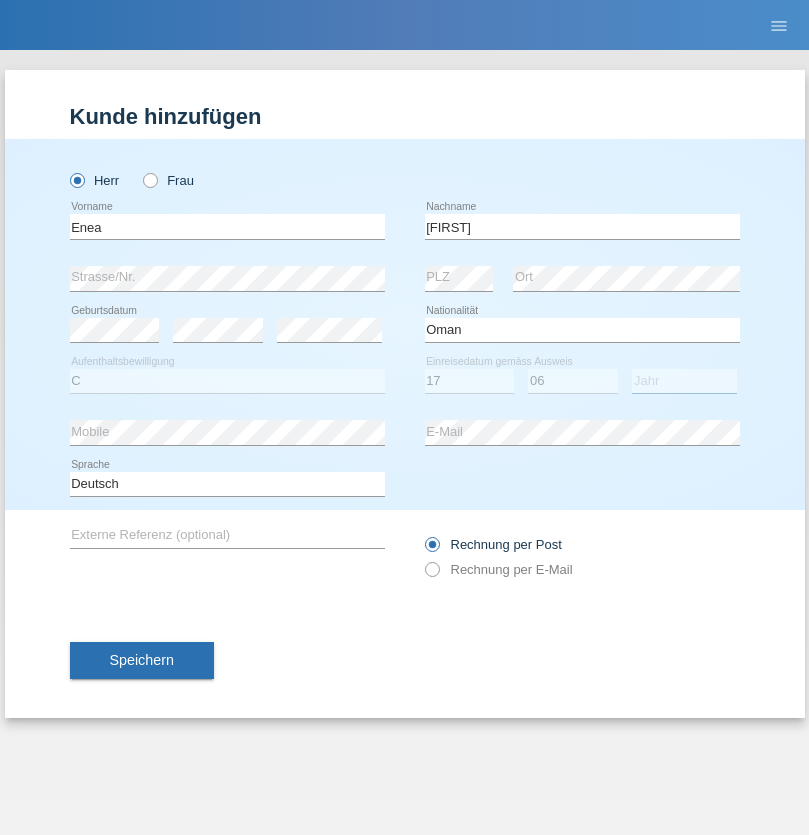 select on "2021" 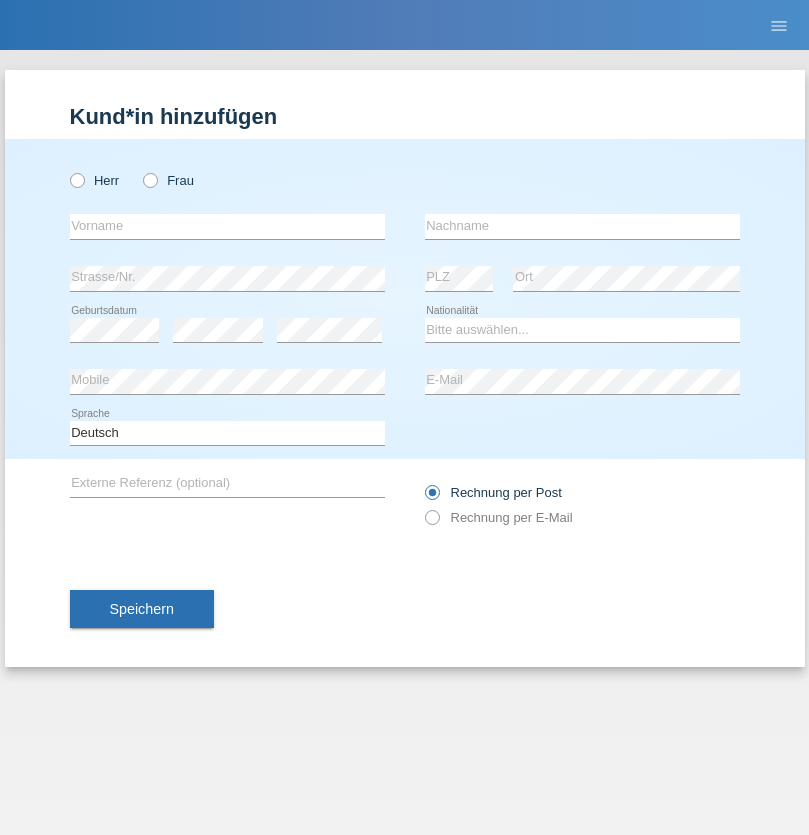 scroll, scrollTop: 0, scrollLeft: 0, axis: both 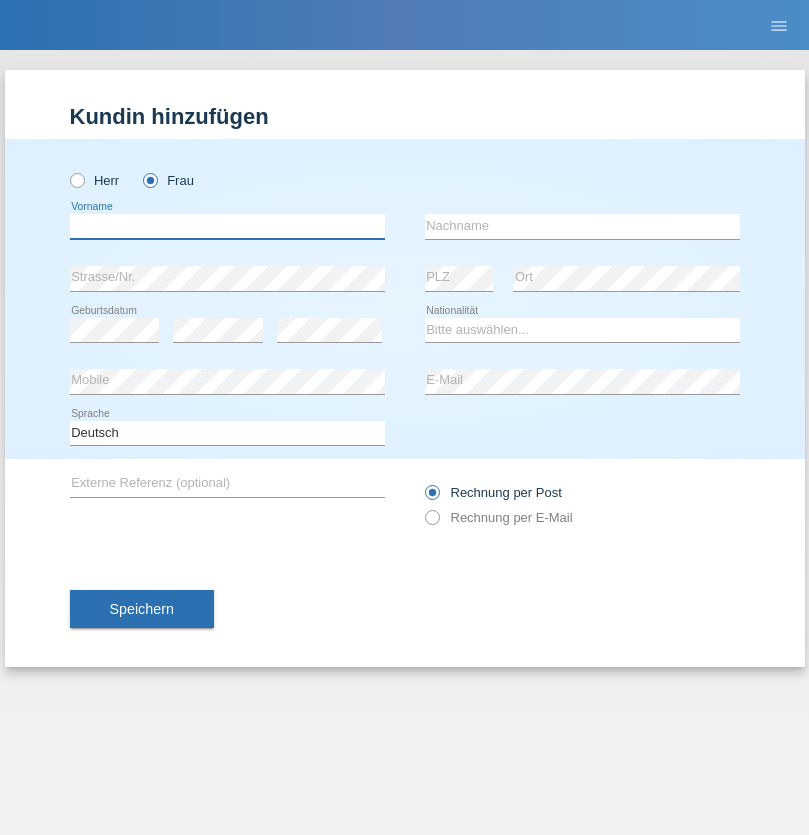click at bounding box center [227, 226] 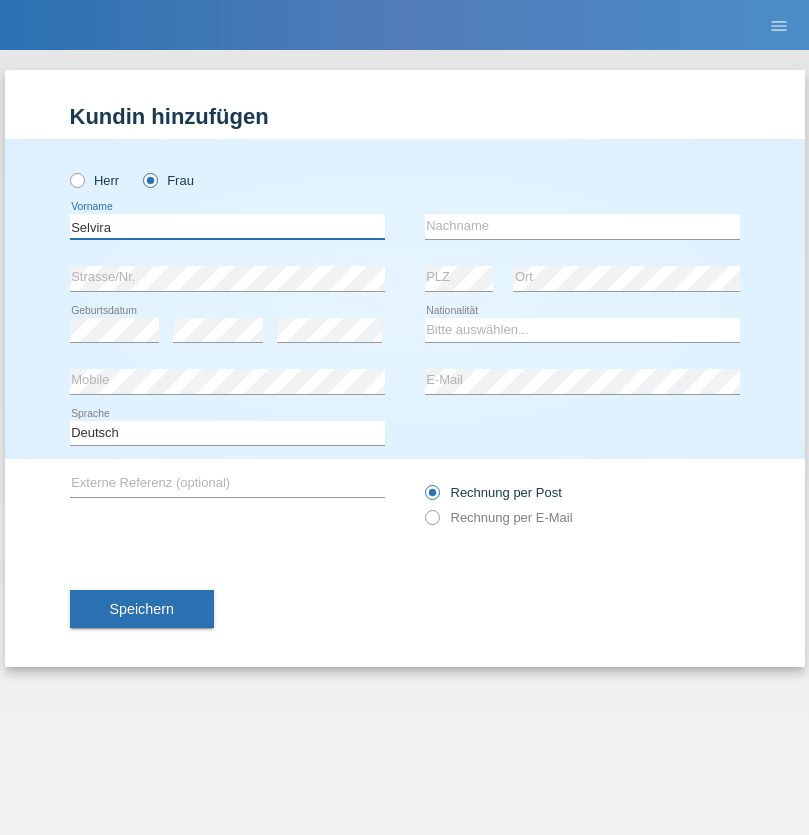 type on "Selvira" 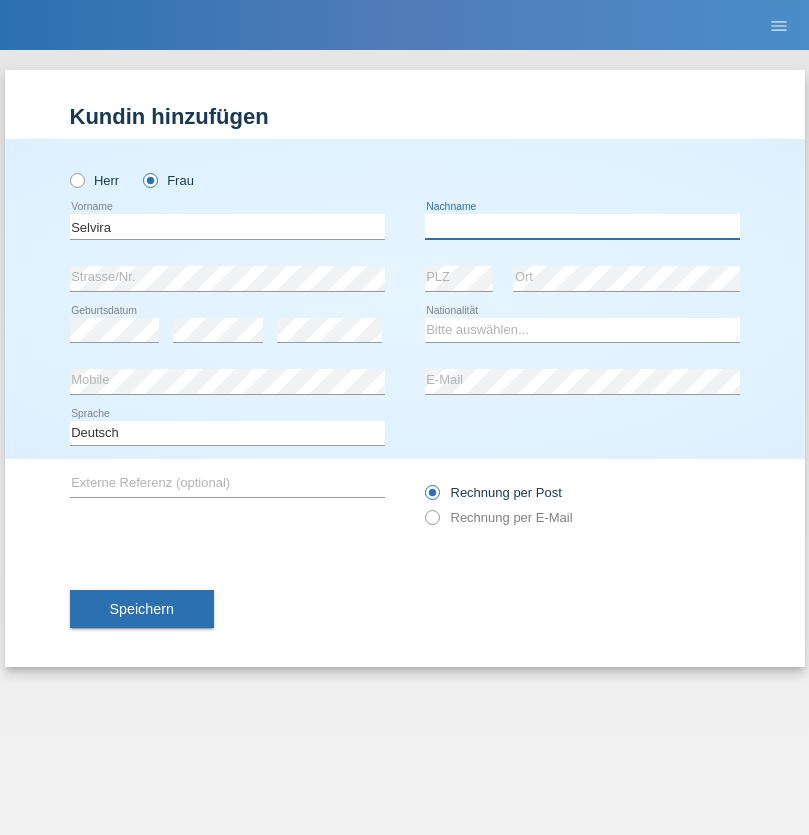 click at bounding box center (582, 226) 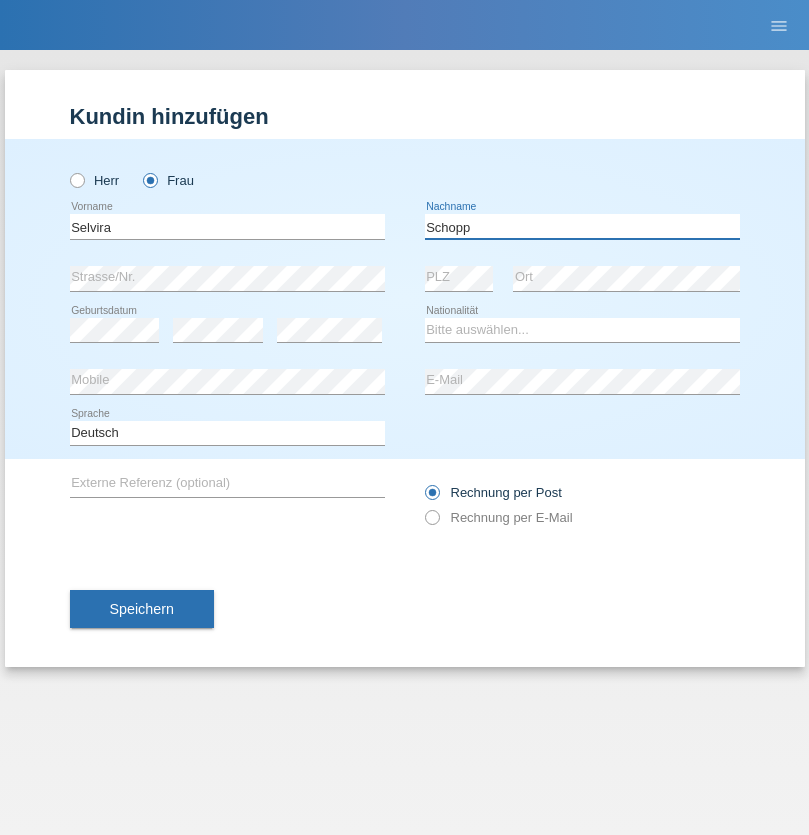 type on "Schopp" 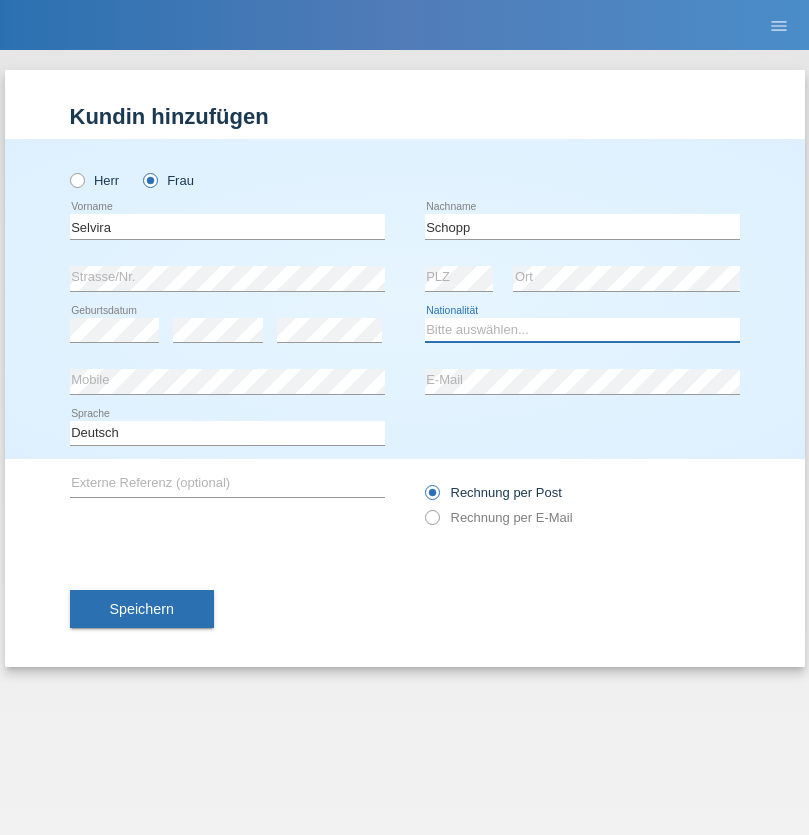 select on "CH" 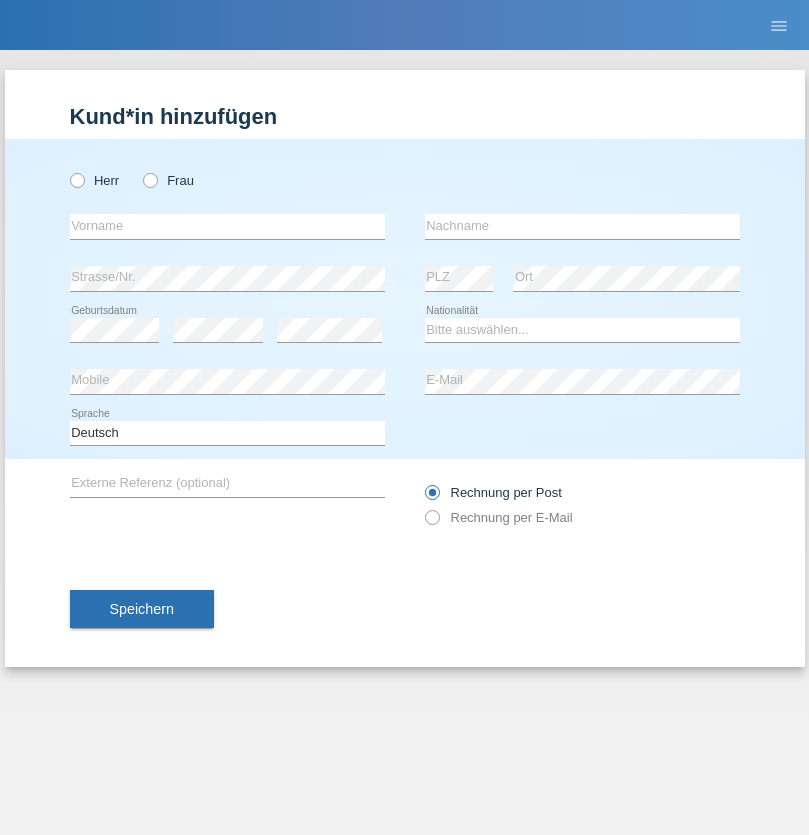 scroll, scrollTop: 0, scrollLeft: 0, axis: both 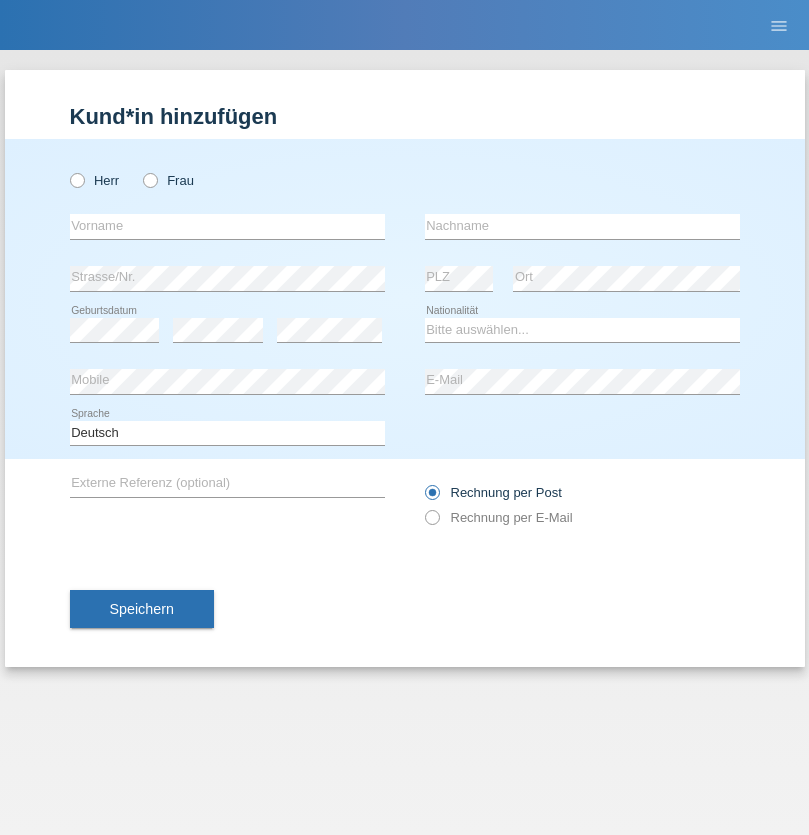 radio on "true" 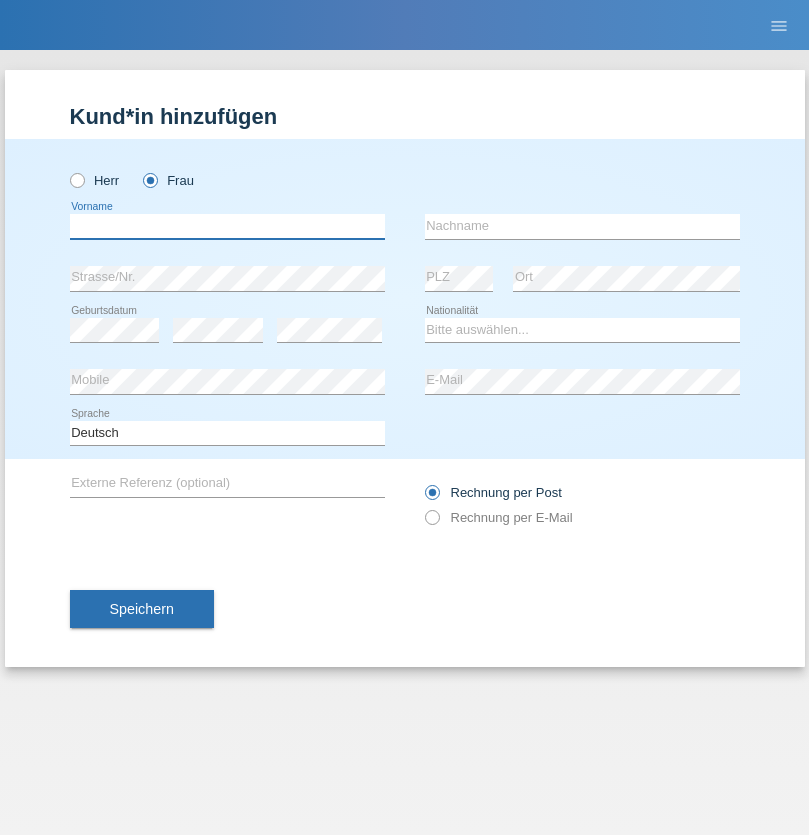 click at bounding box center (227, 226) 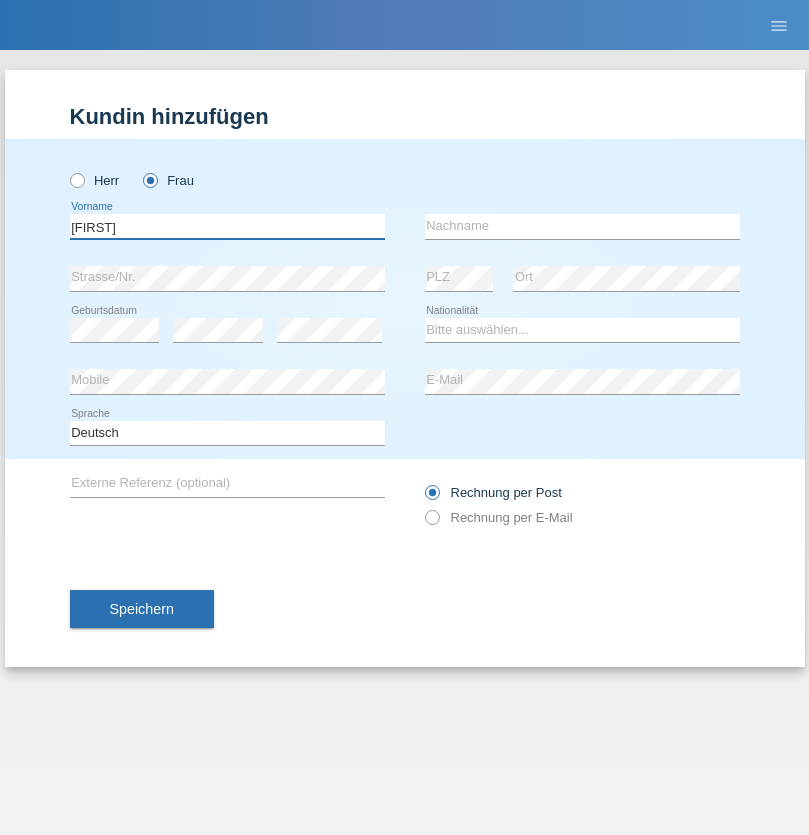 type on "MICHAELA" 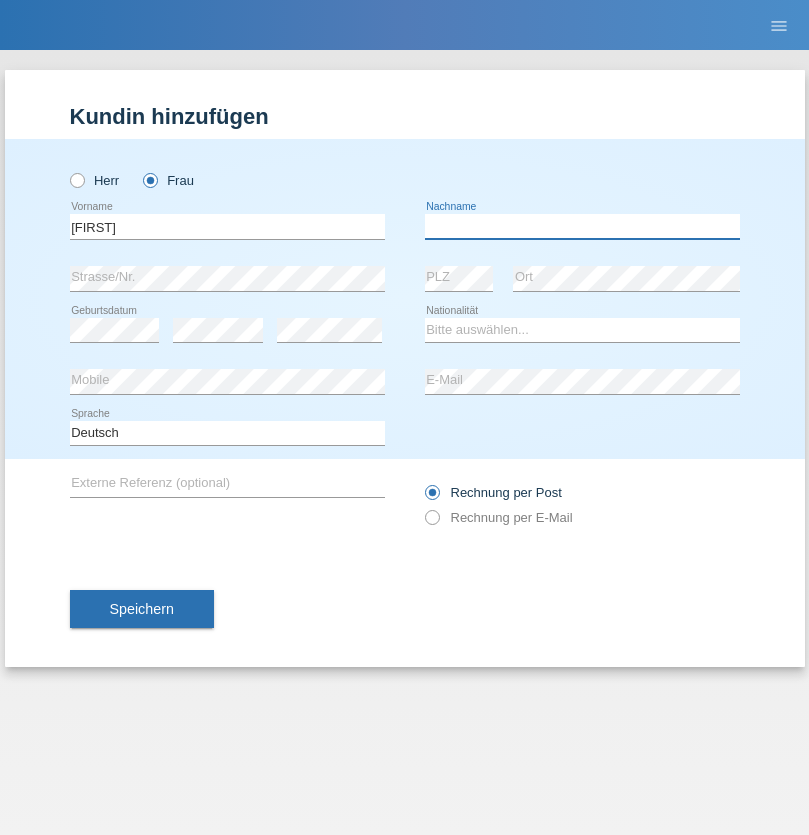 click at bounding box center (582, 226) 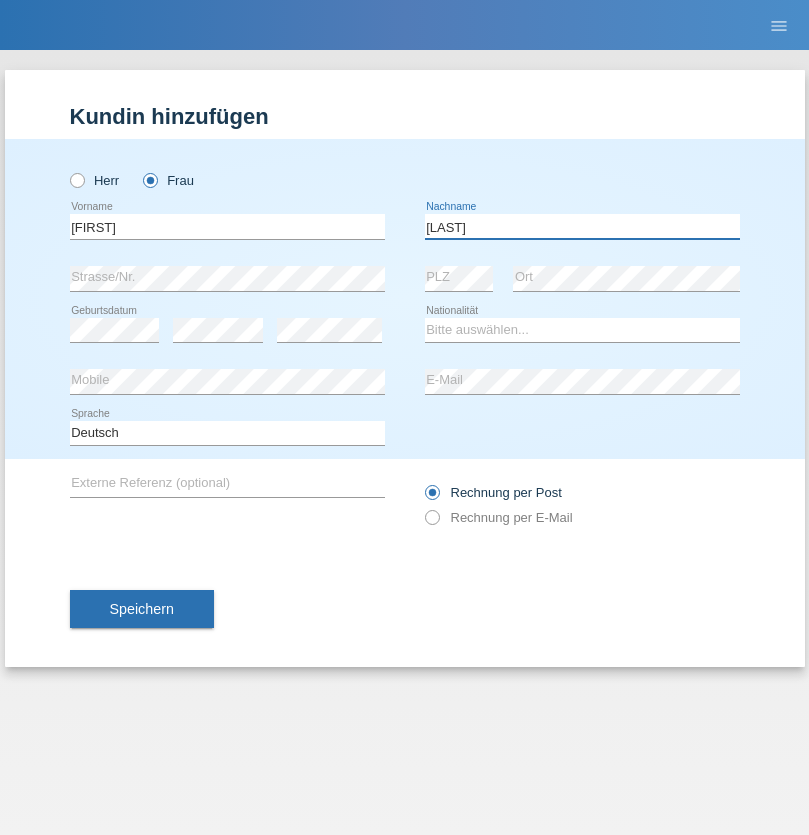 type on "BERNATOVA" 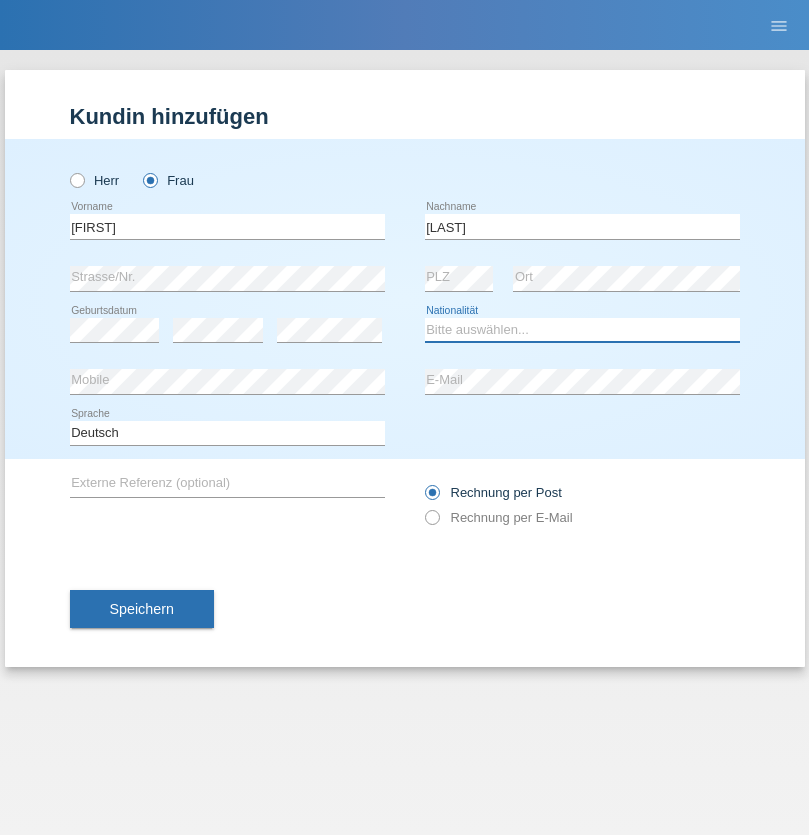 select on "SK" 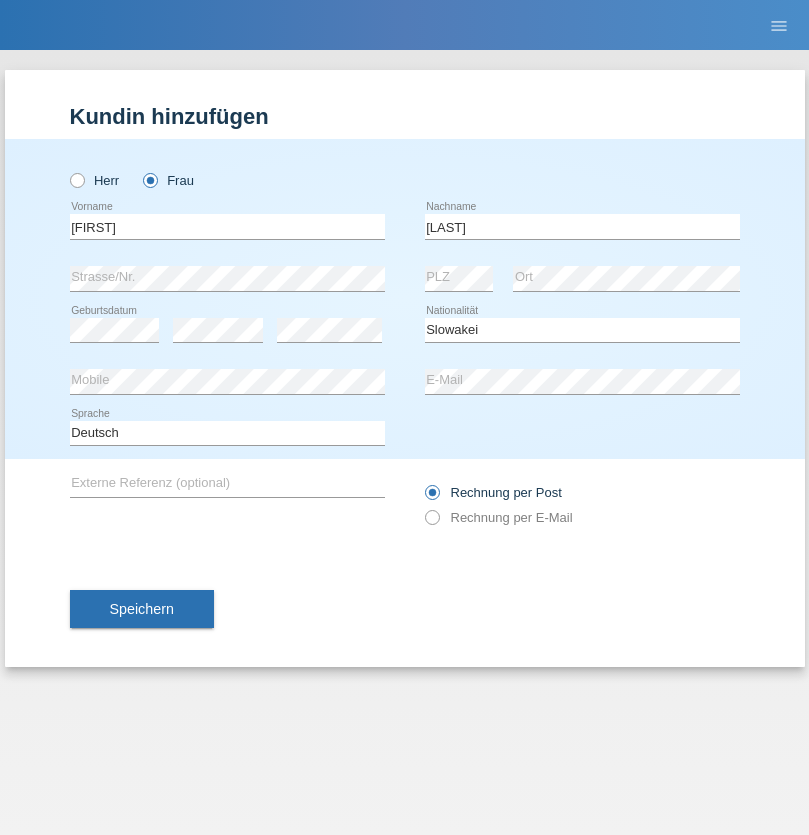 select on "C" 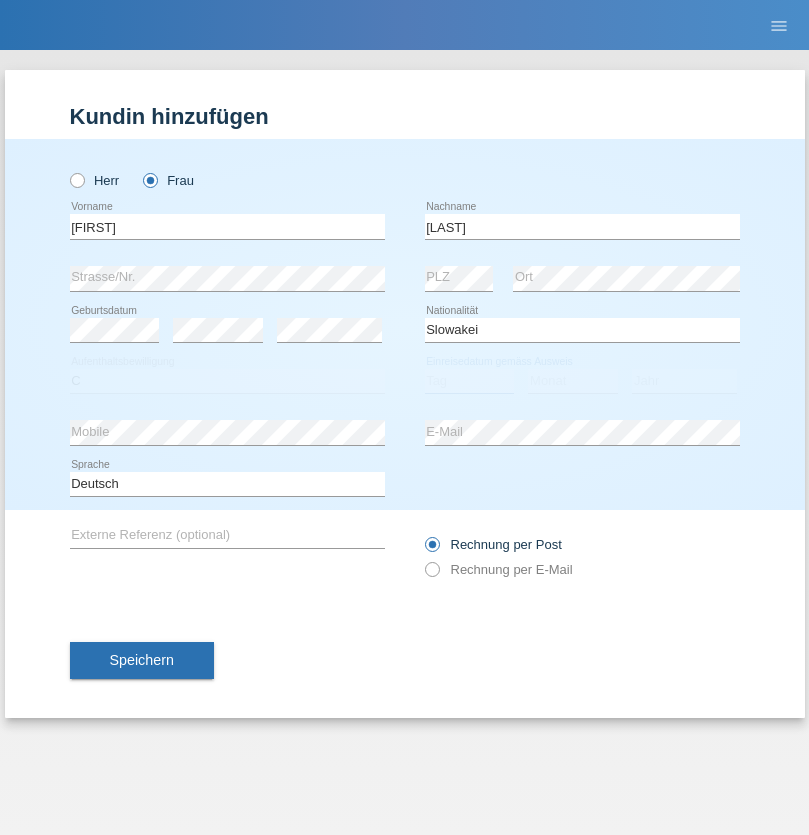 select on "05" 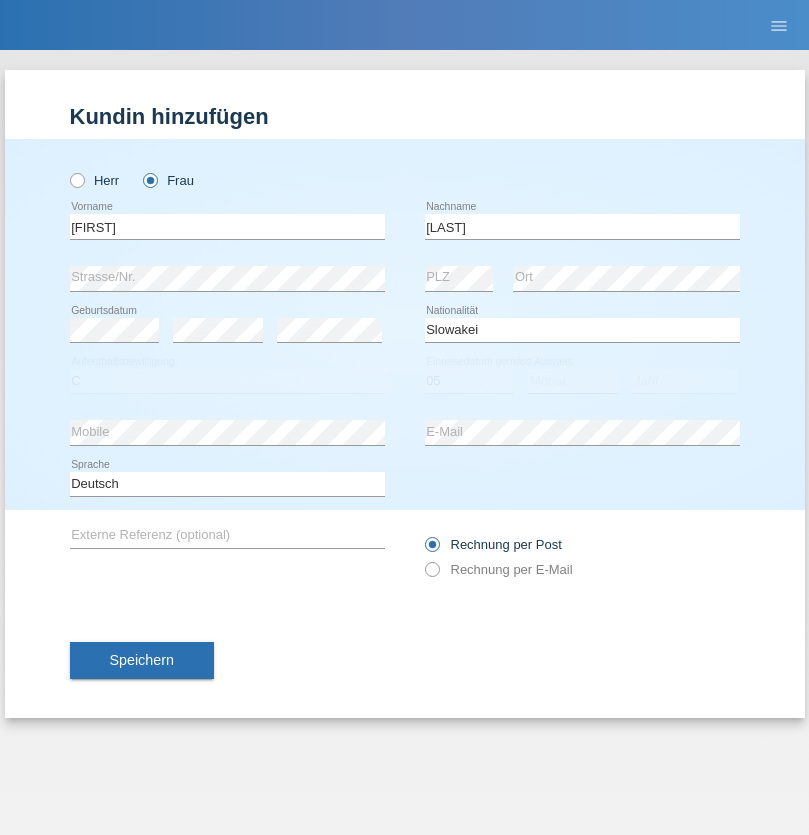 select on "04" 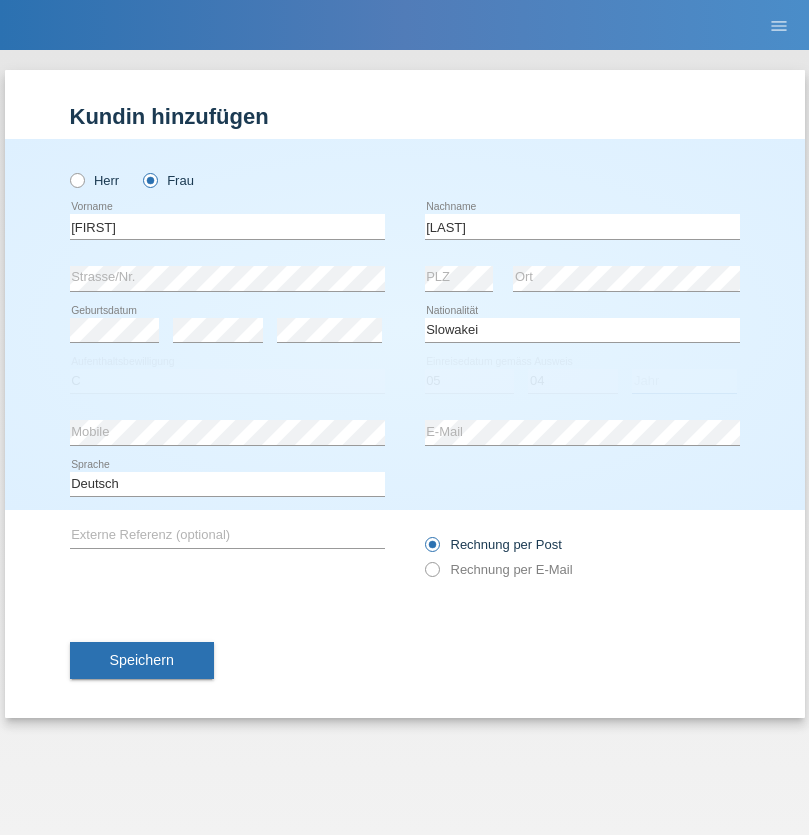 select on "2014" 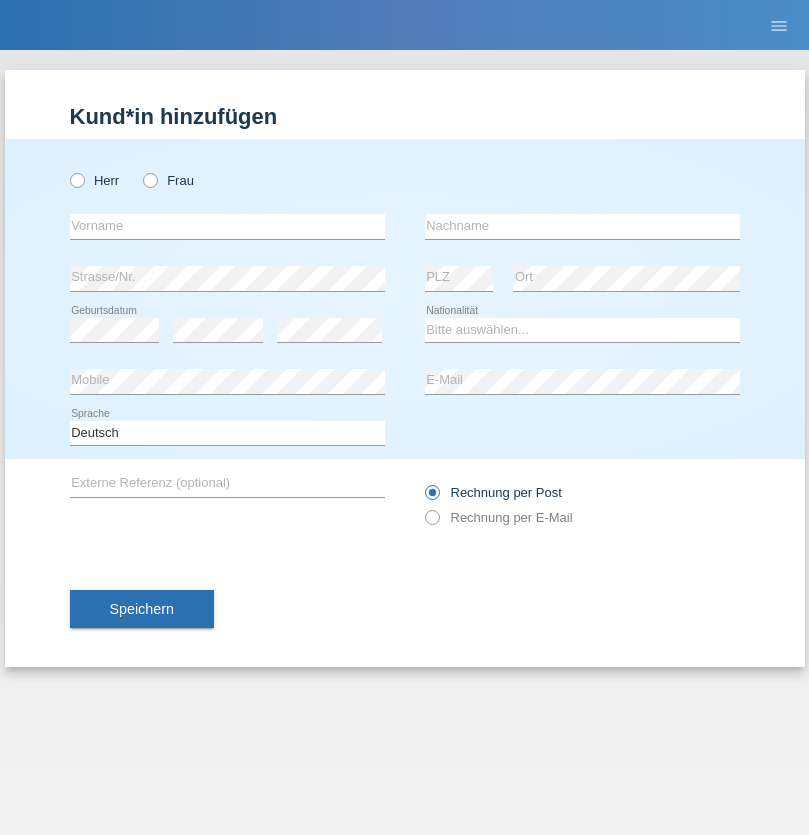 scroll, scrollTop: 0, scrollLeft: 0, axis: both 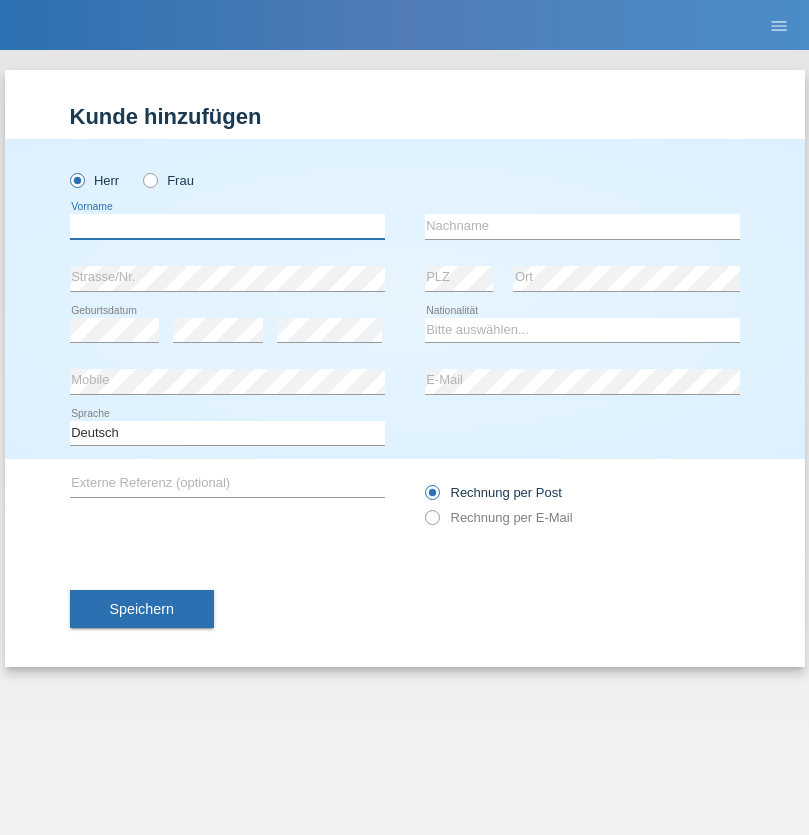 click at bounding box center (227, 226) 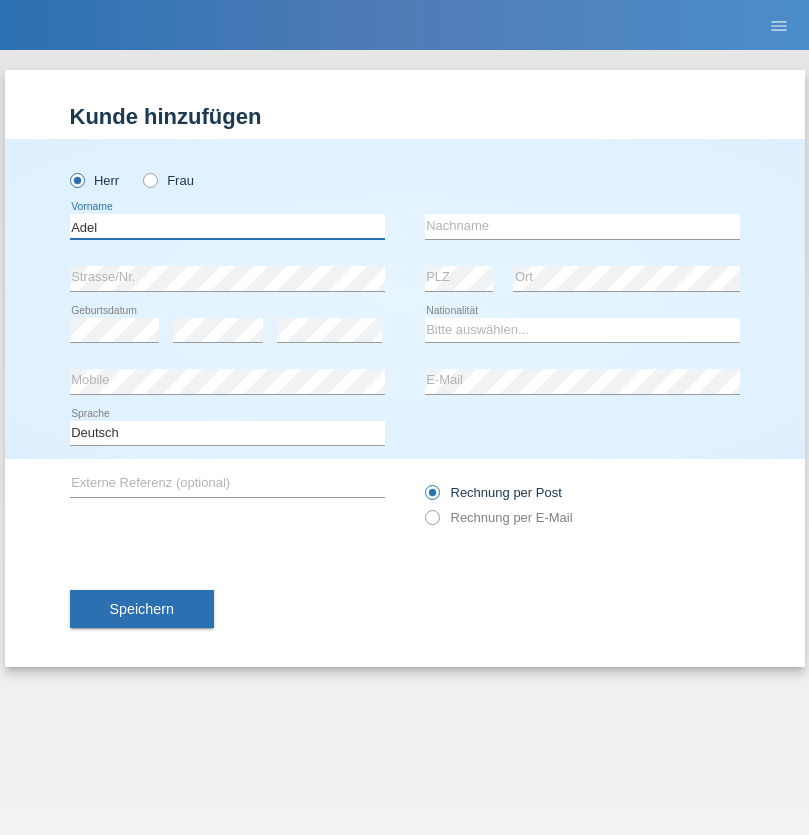 type on "Adel" 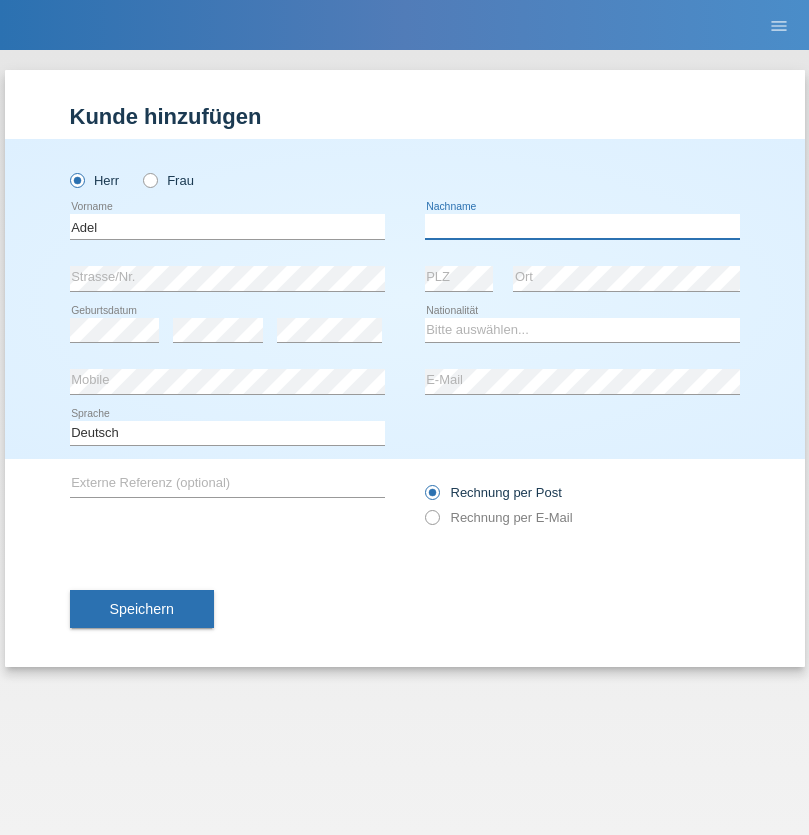 click at bounding box center [582, 226] 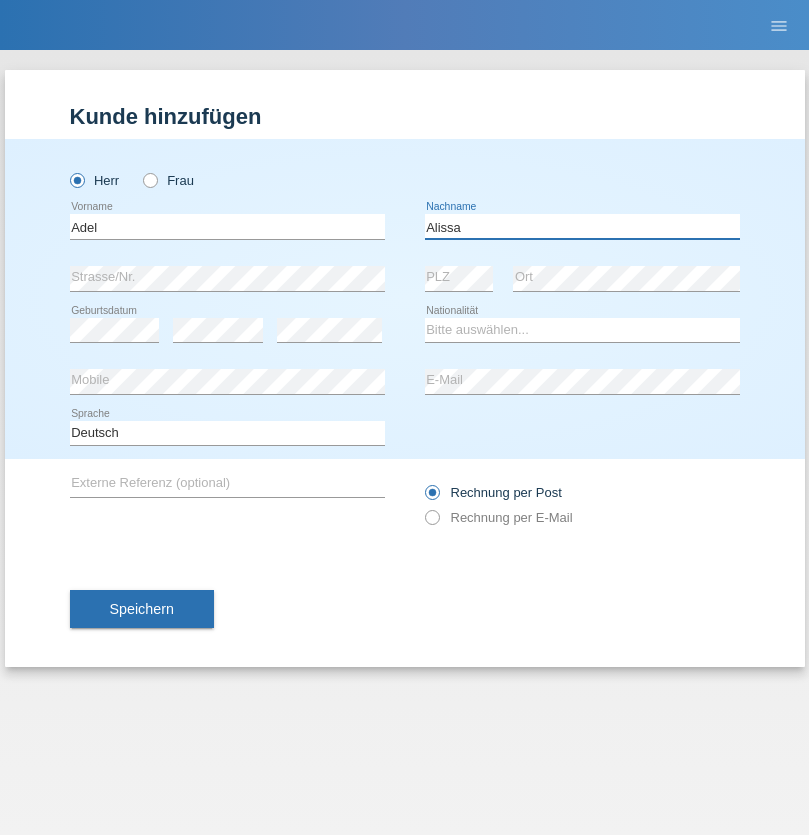 type on "Alissa" 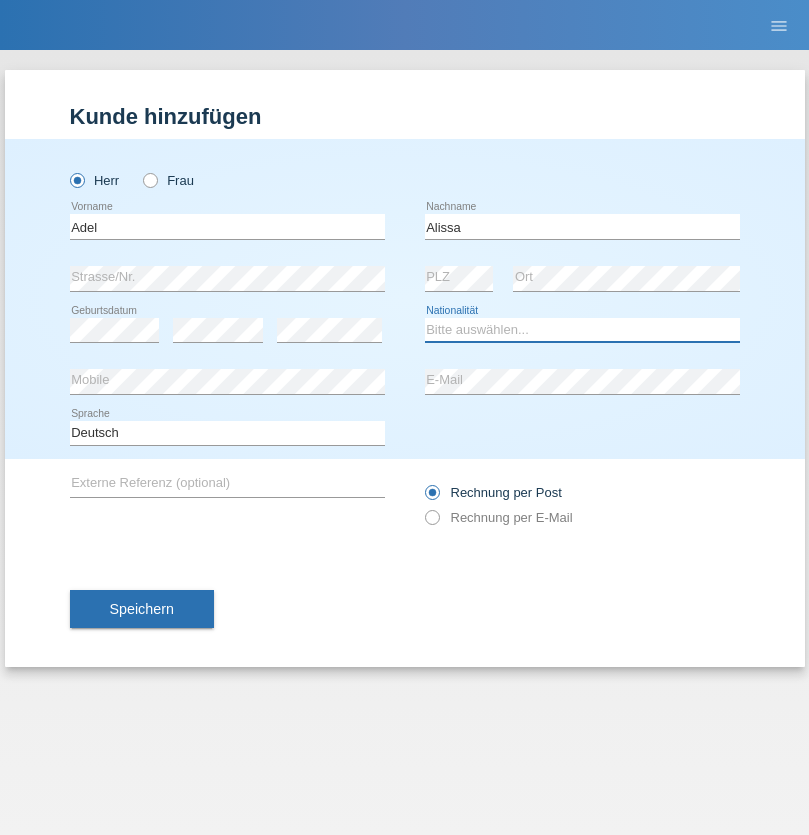 select on "SY" 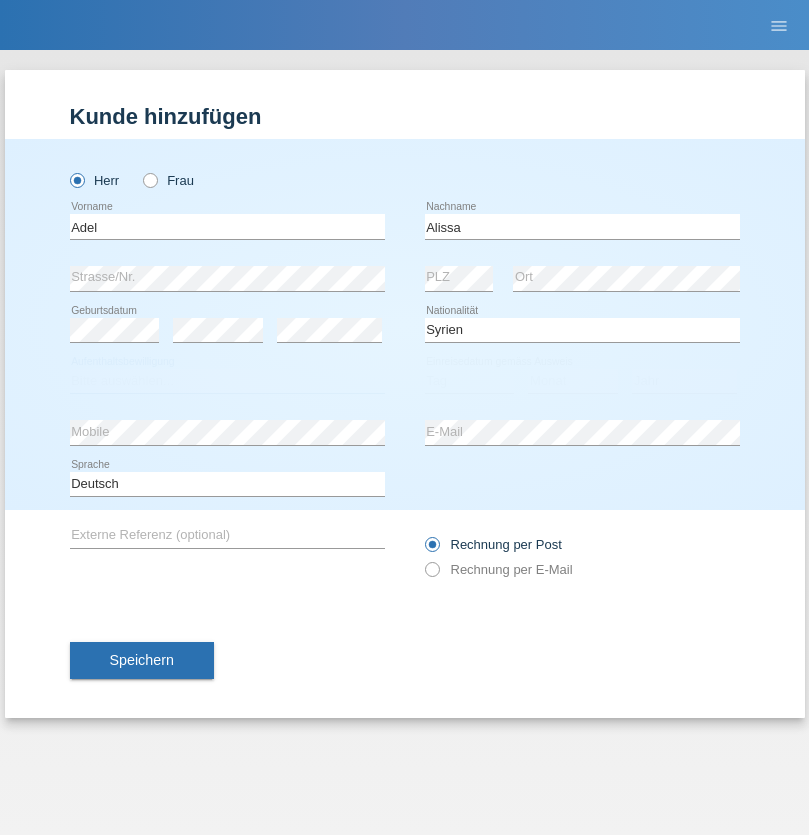 select on "C" 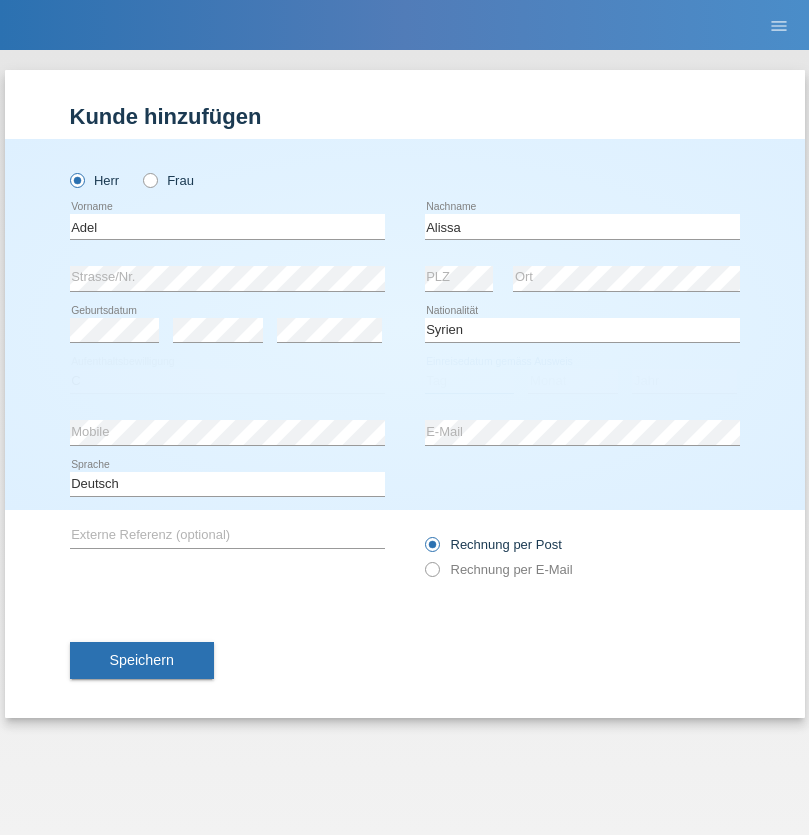 select on "20" 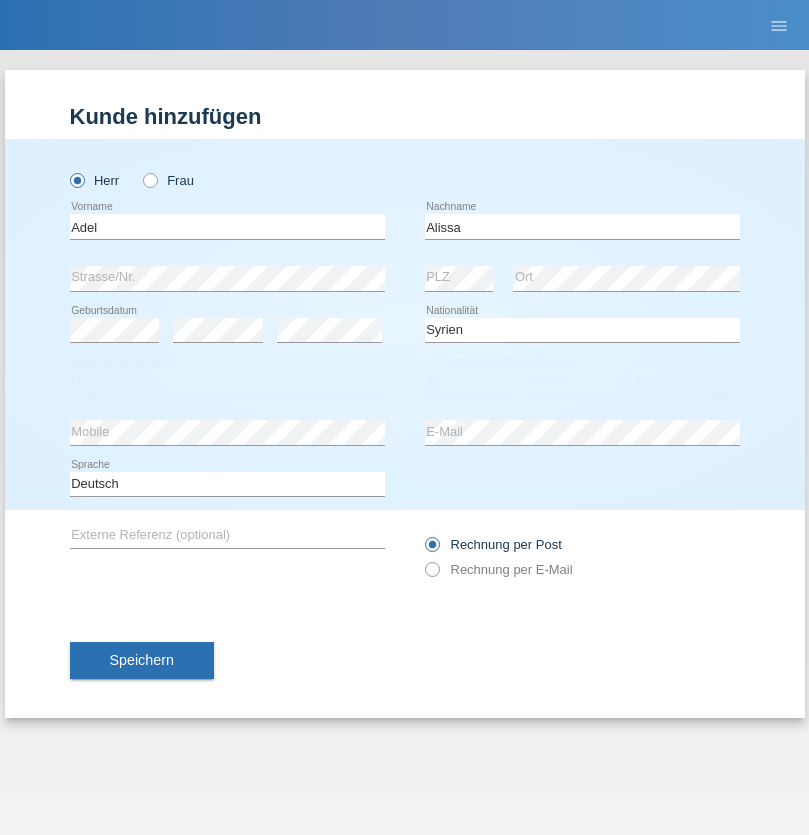 select on "09" 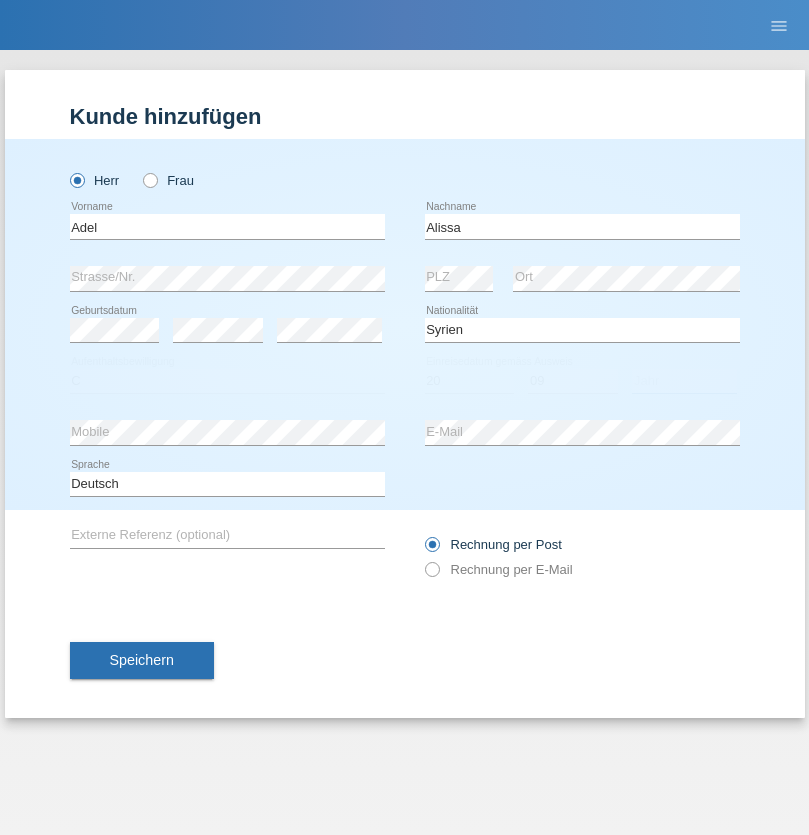 select on "2018" 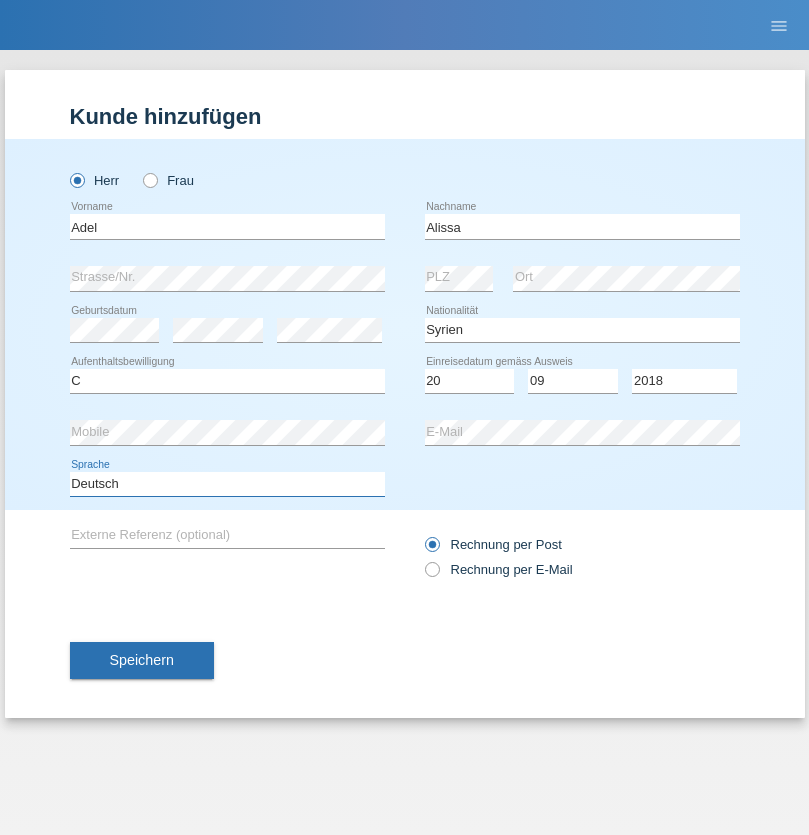 select on "en" 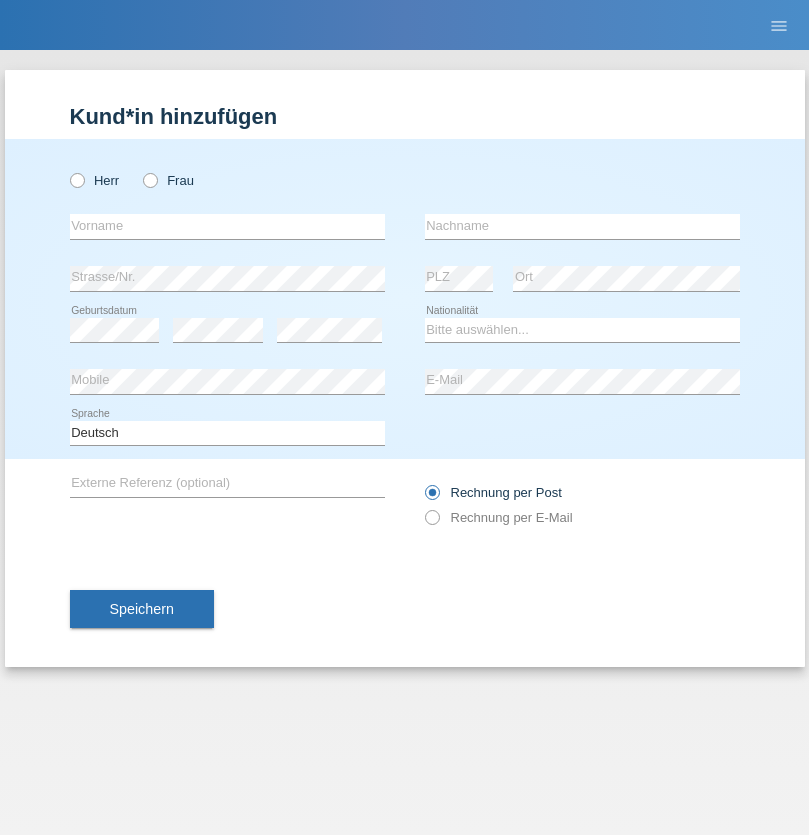 scroll, scrollTop: 0, scrollLeft: 0, axis: both 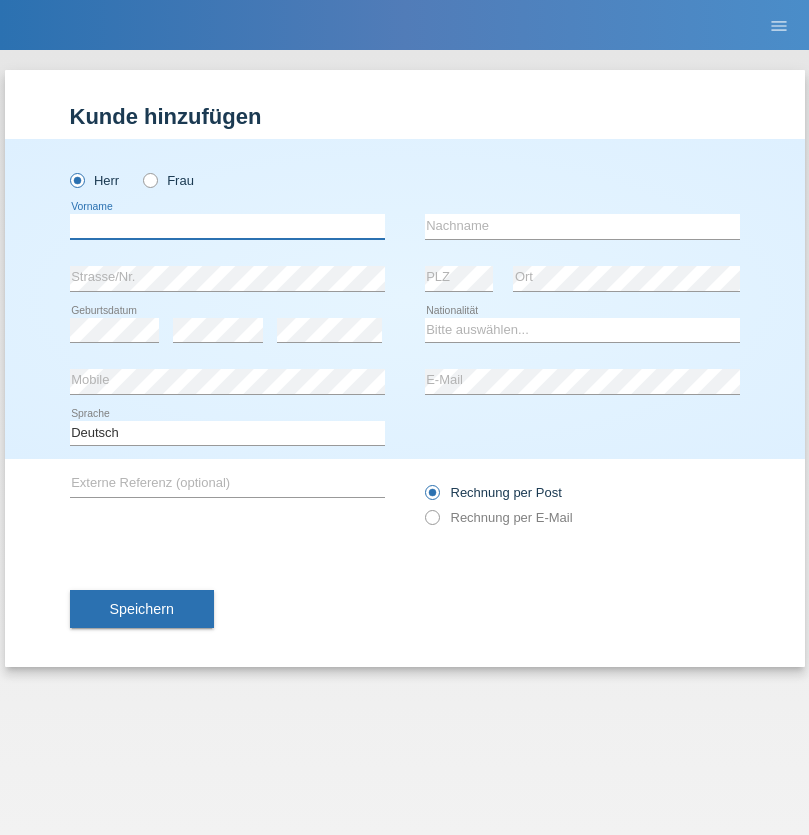 click at bounding box center (227, 226) 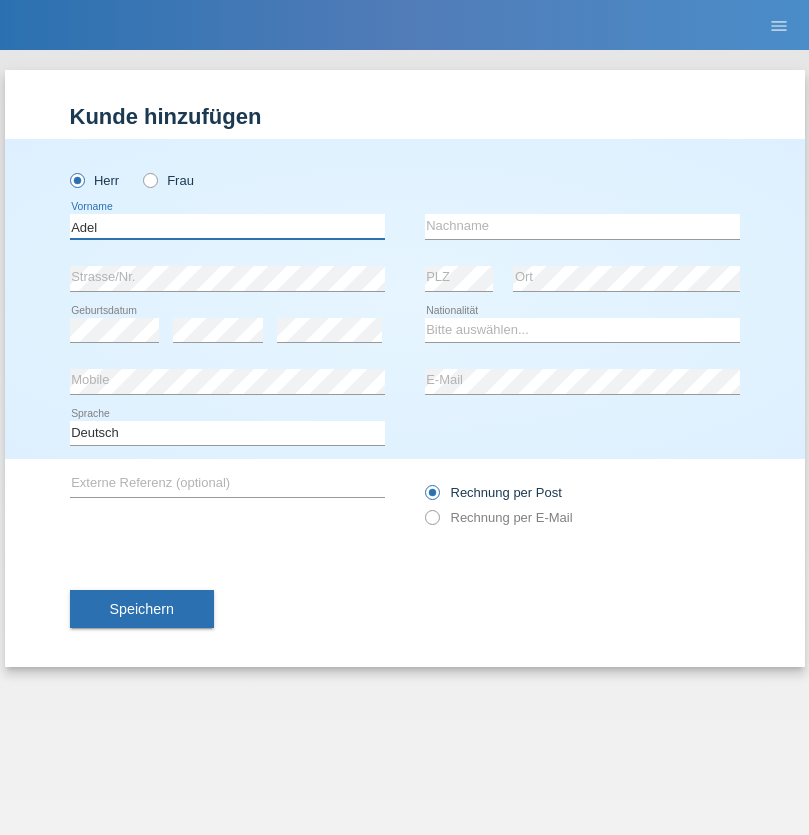 type on "Adel" 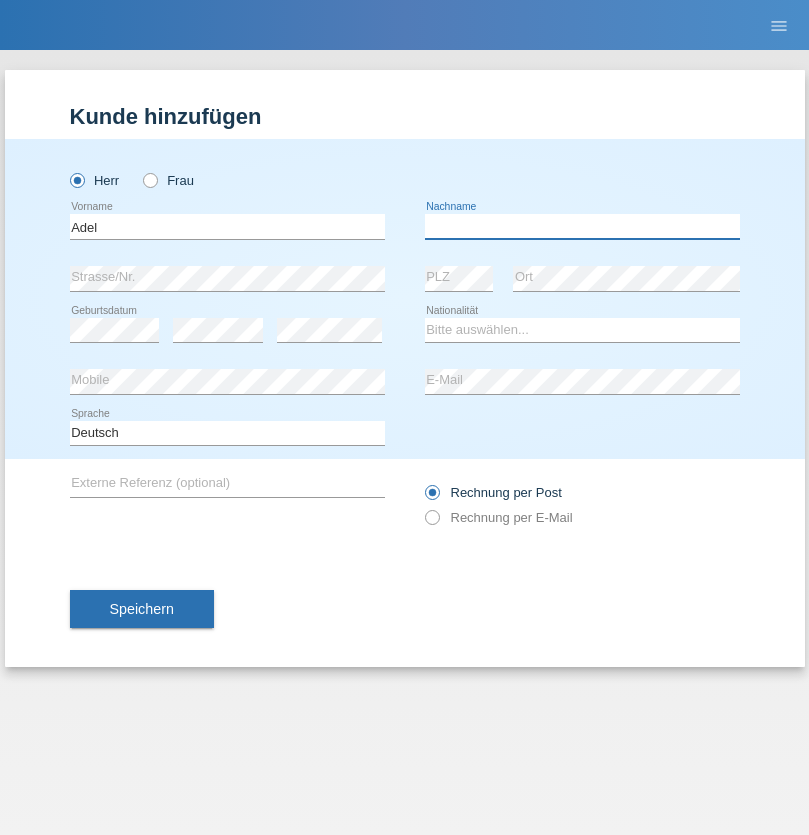 click at bounding box center (582, 226) 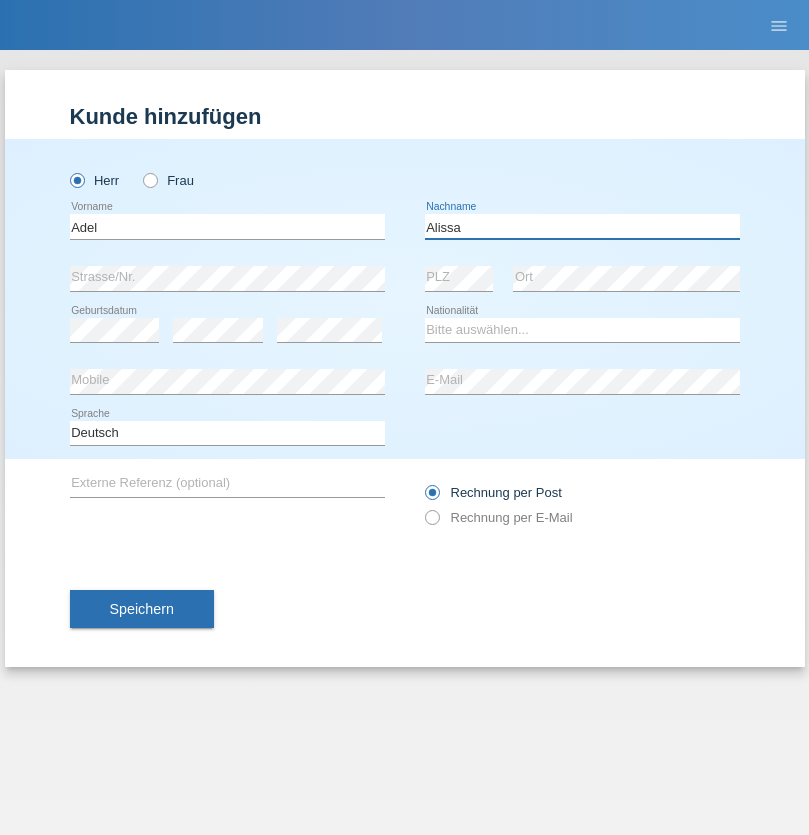 type on "Alissa" 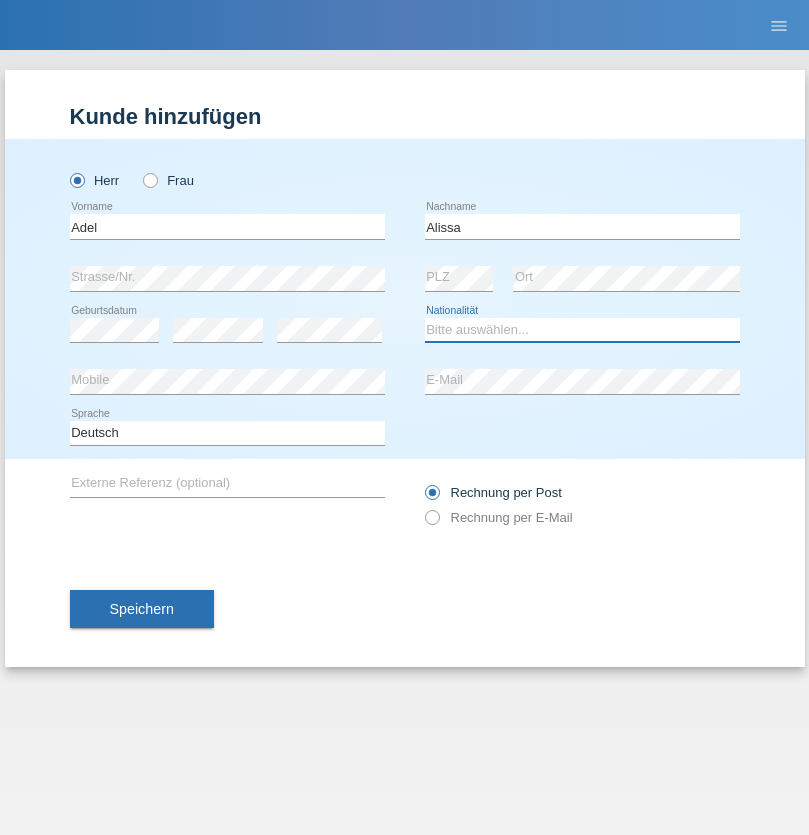 select on "SY" 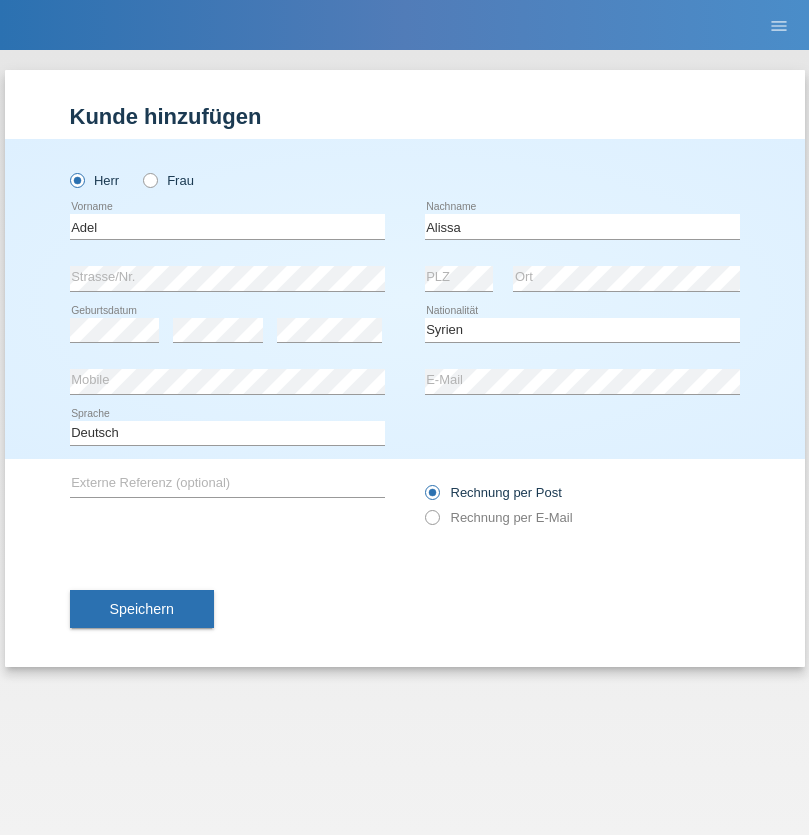 select on "C" 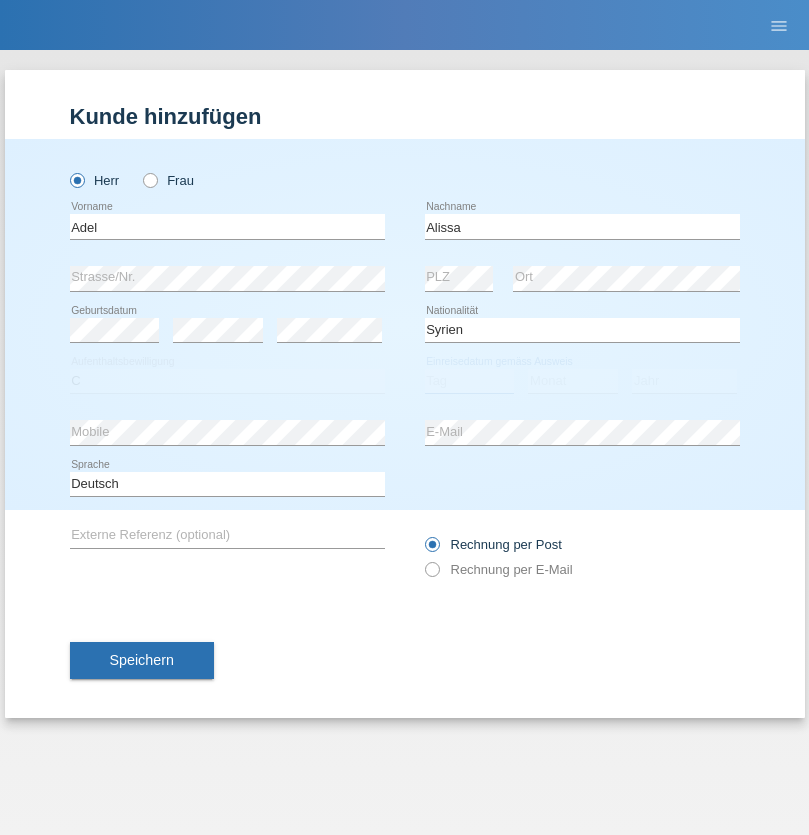 select on "20" 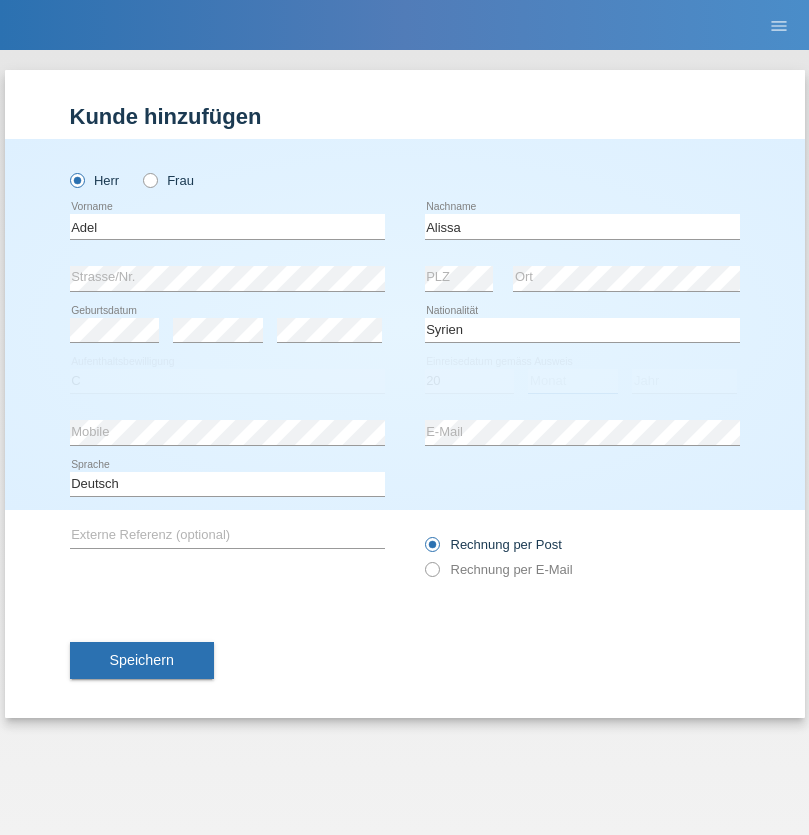 select on "09" 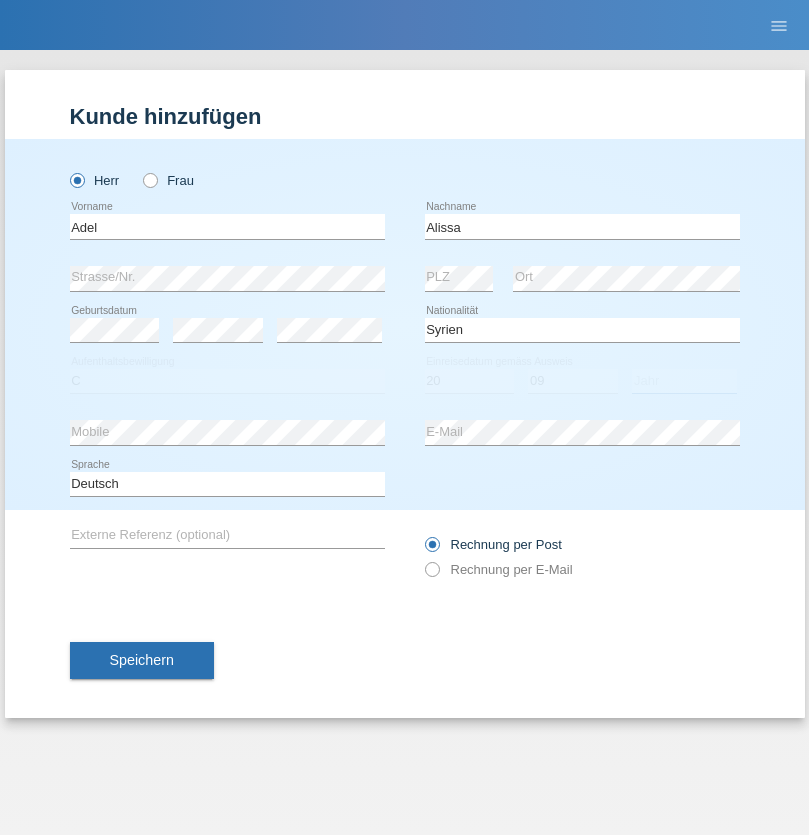 select on "2018" 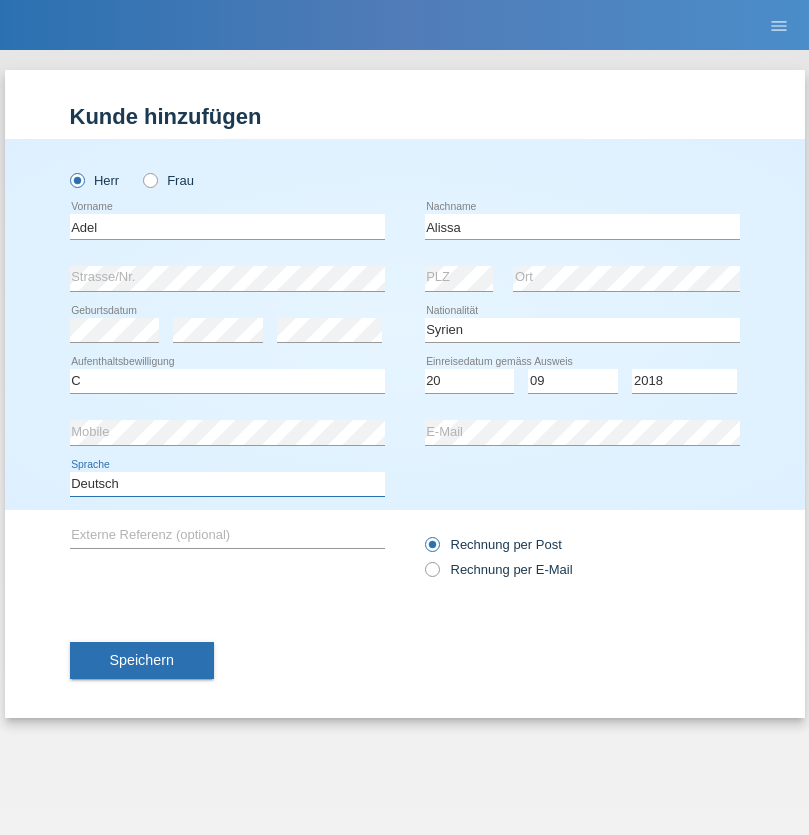 select on "en" 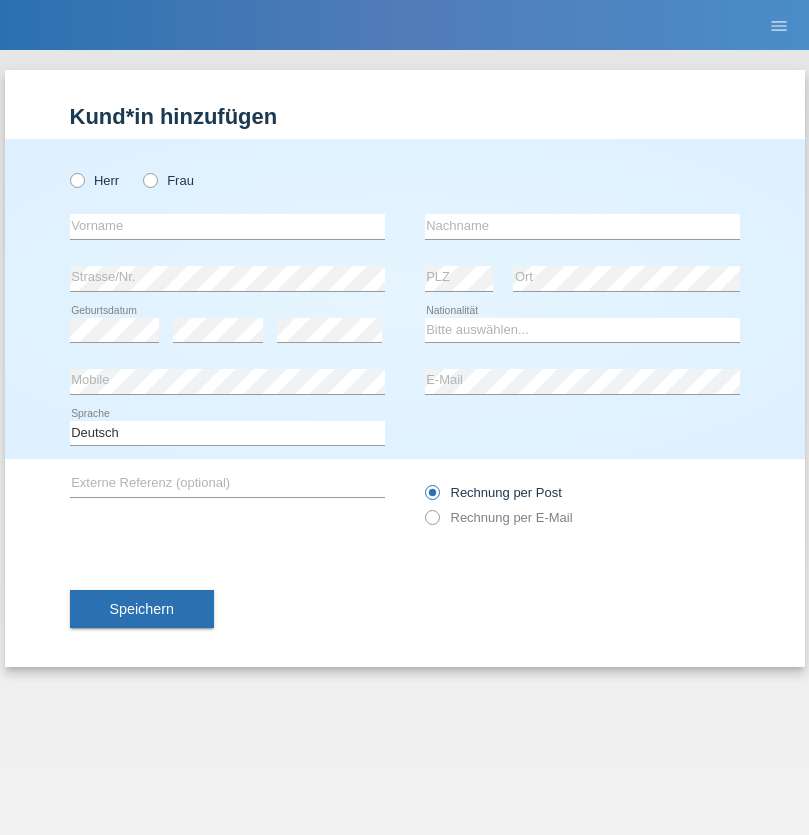 scroll, scrollTop: 0, scrollLeft: 0, axis: both 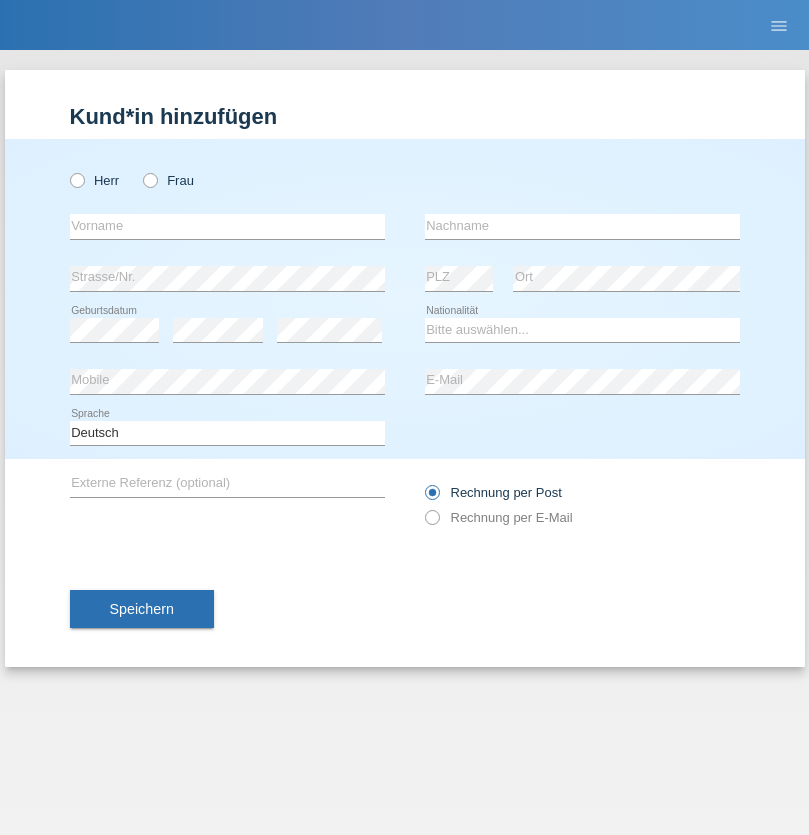 radio on "true" 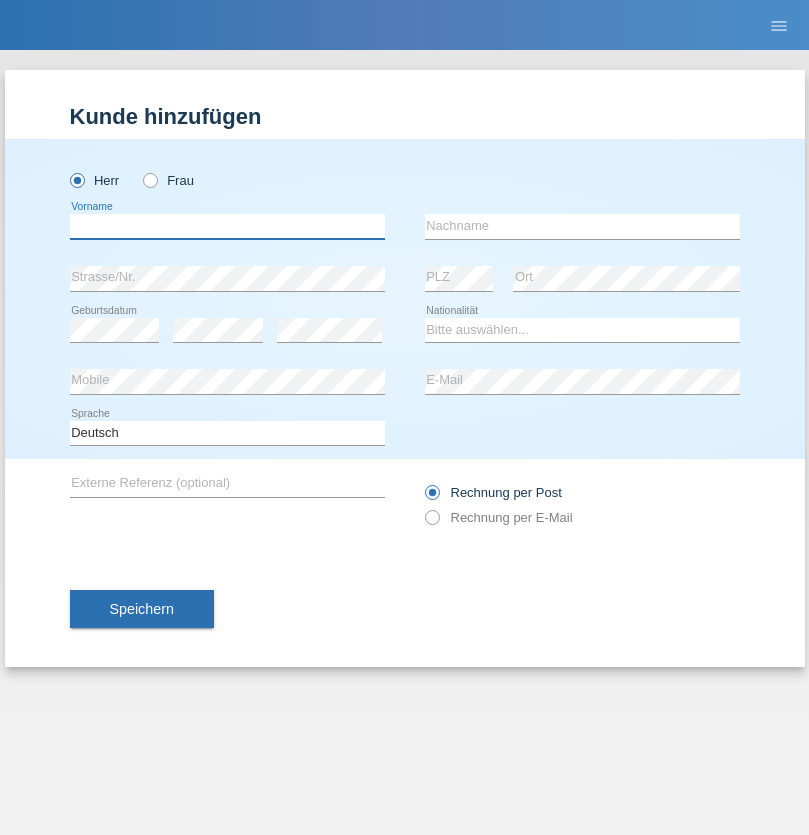click at bounding box center [227, 226] 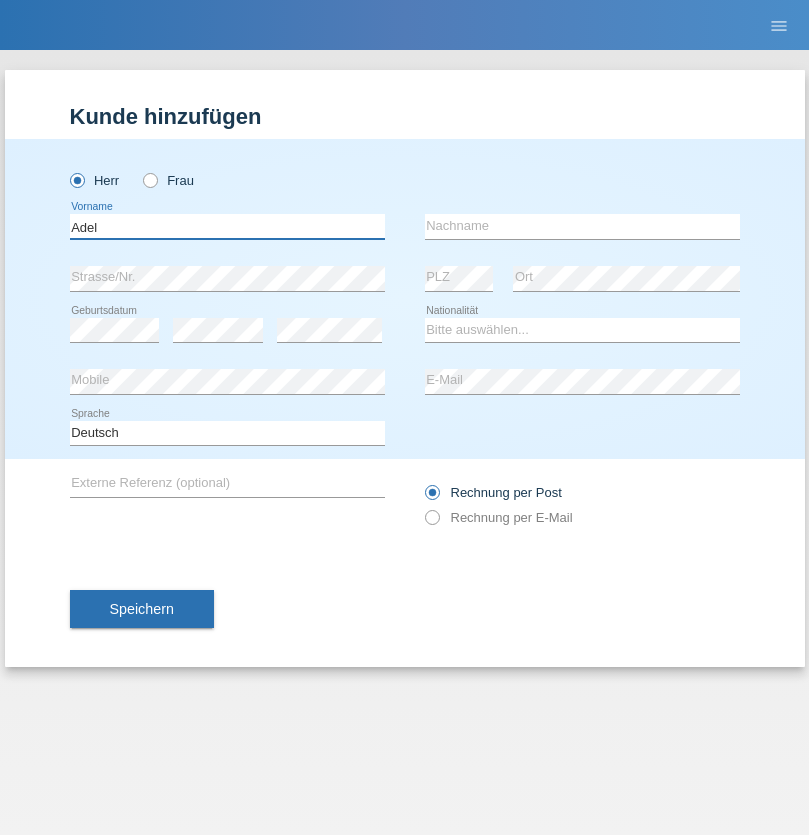 type on "Adel" 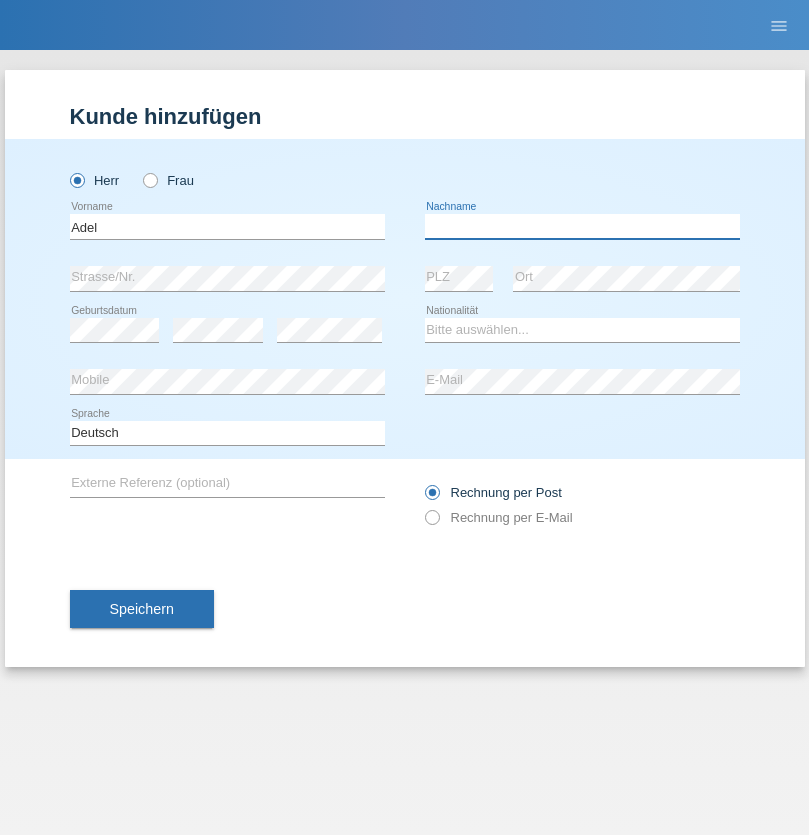 click at bounding box center [582, 226] 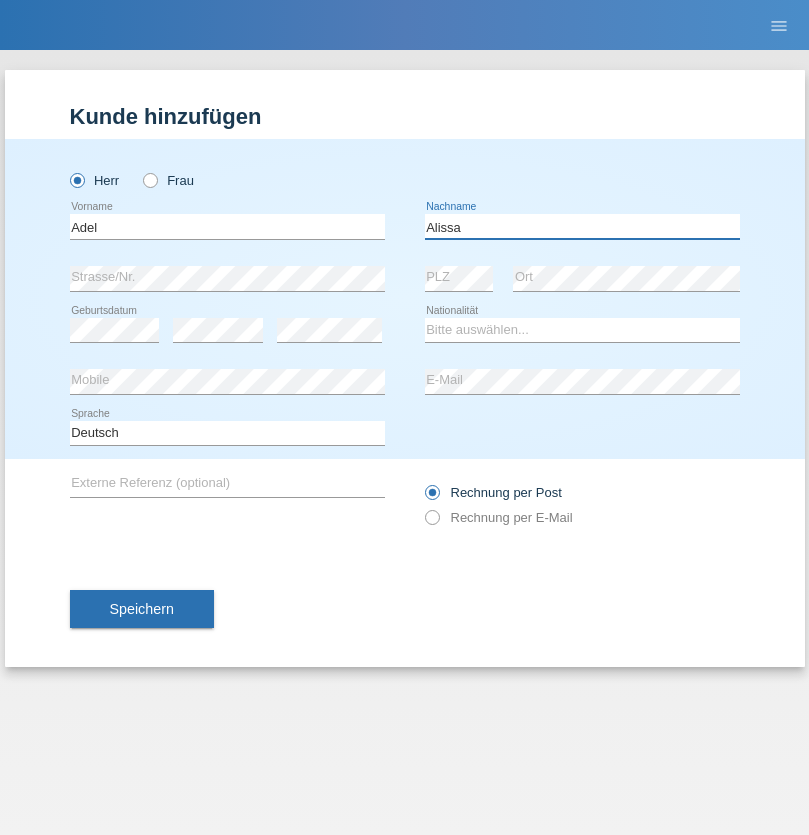 type on "Alissa" 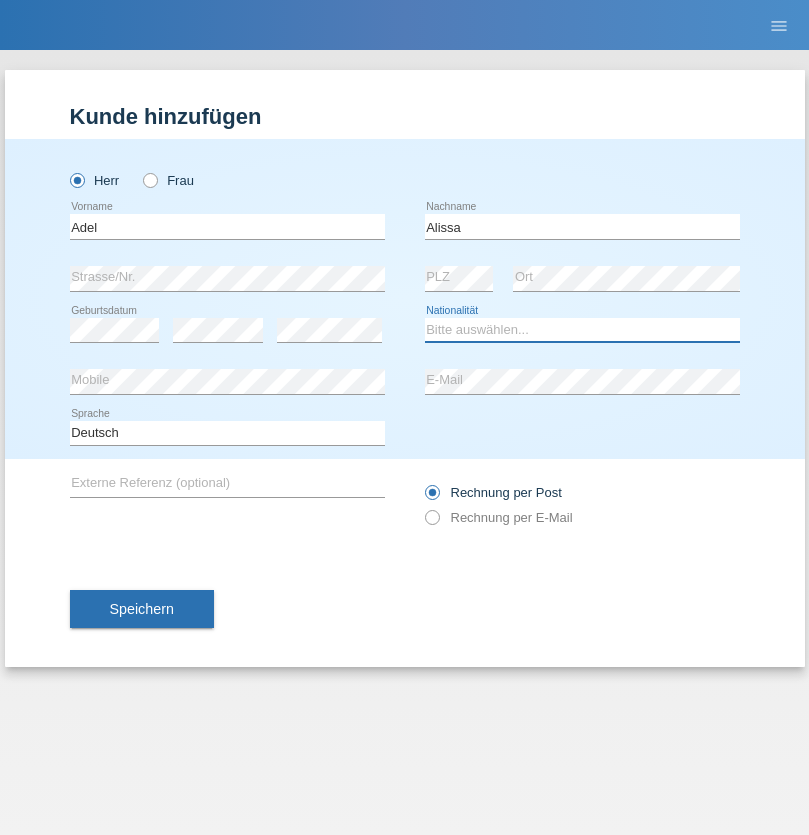 select on "SY" 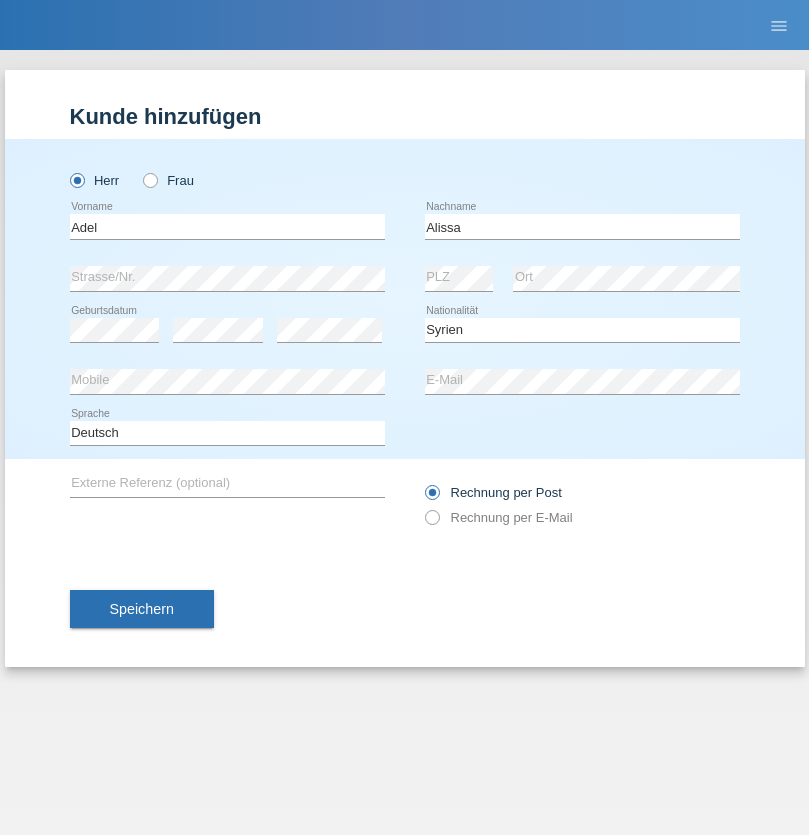 select on "C" 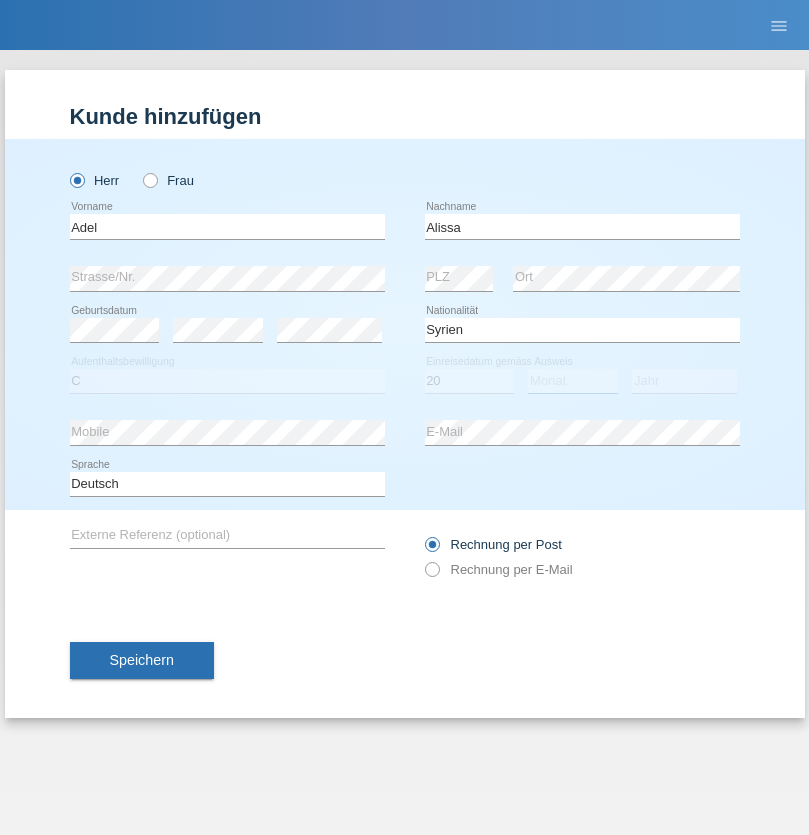 select on "09" 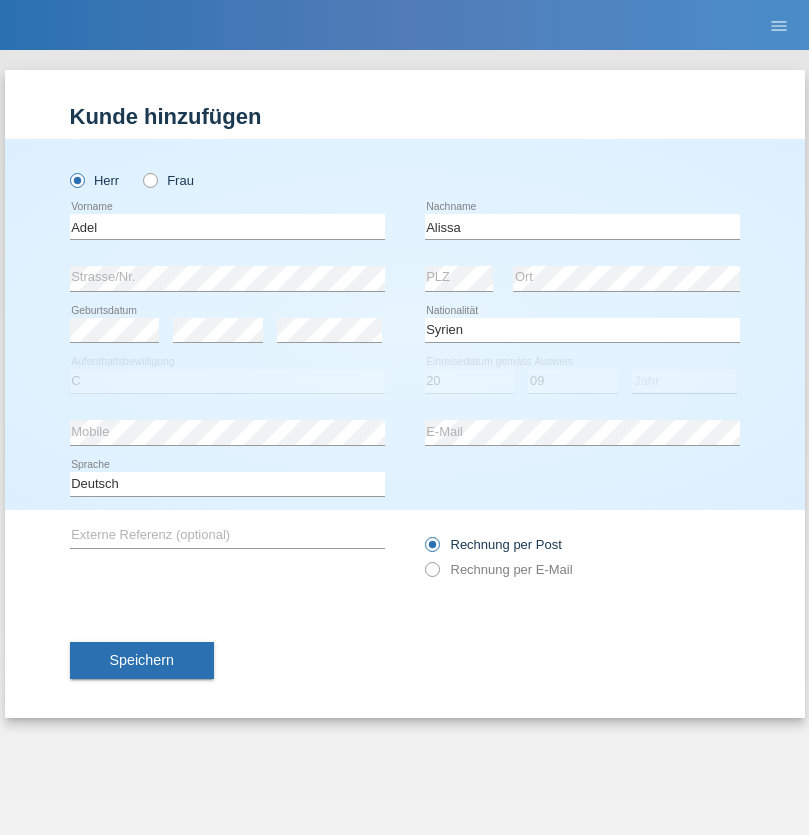 select on "2018" 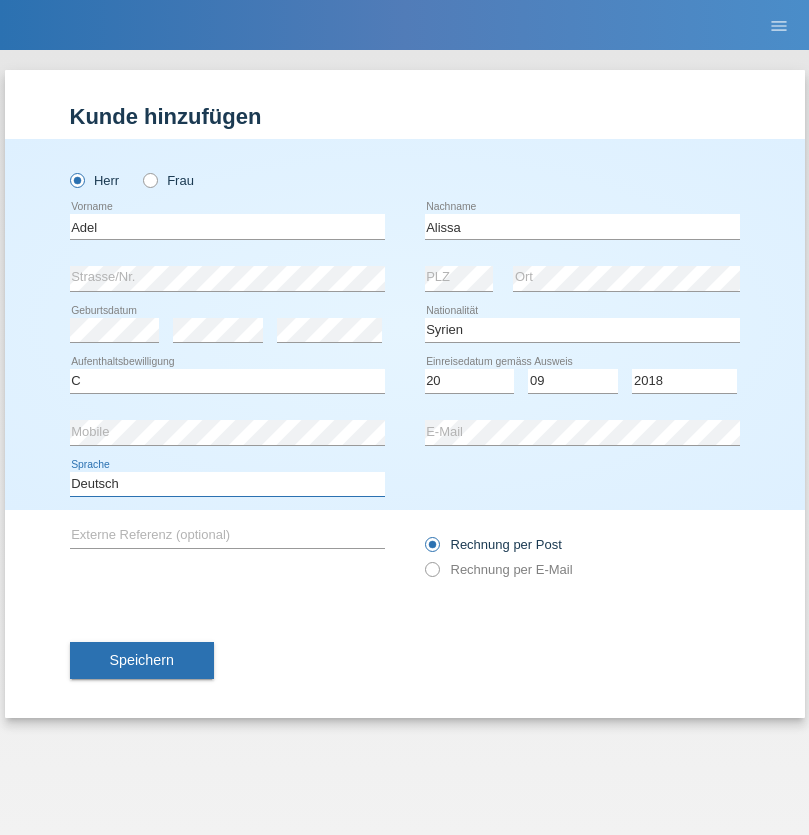 select on "en" 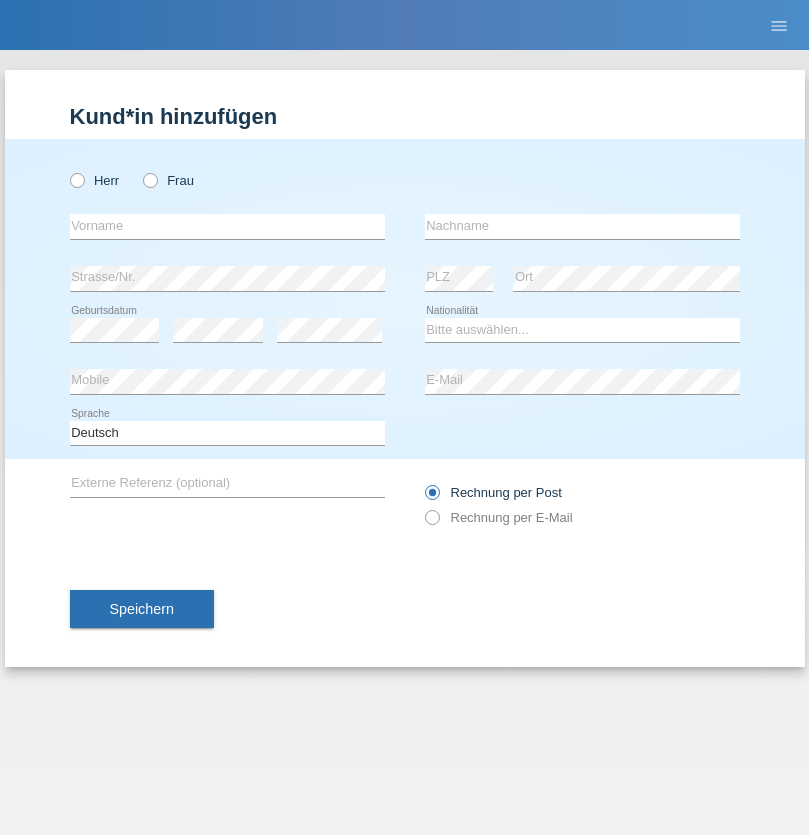 scroll, scrollTop: 0, scrollLeft: 0, axis: both 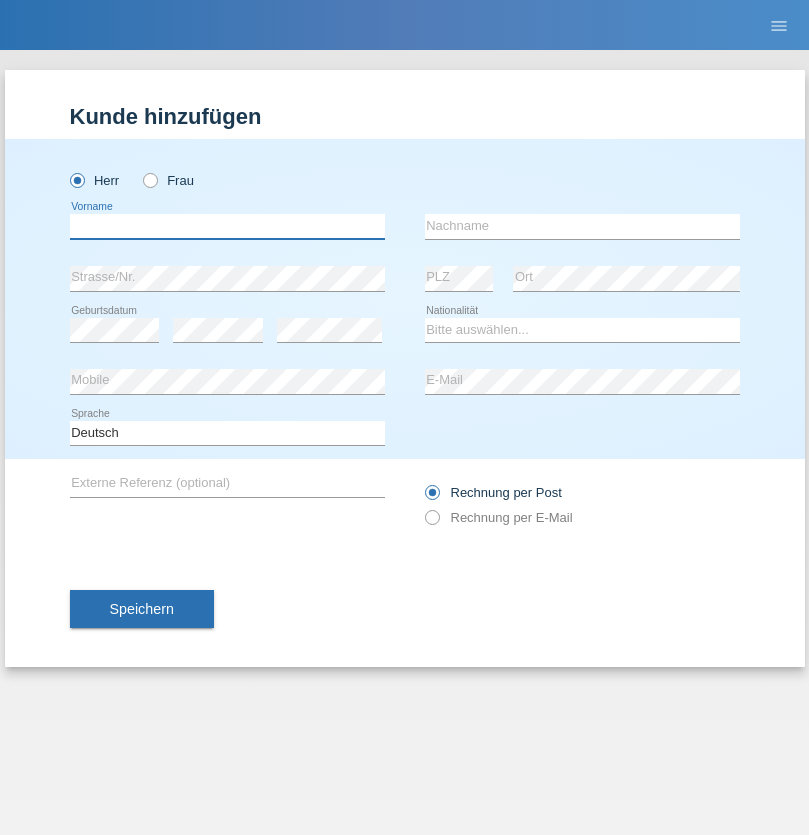 click at bounding box center (227, 226) 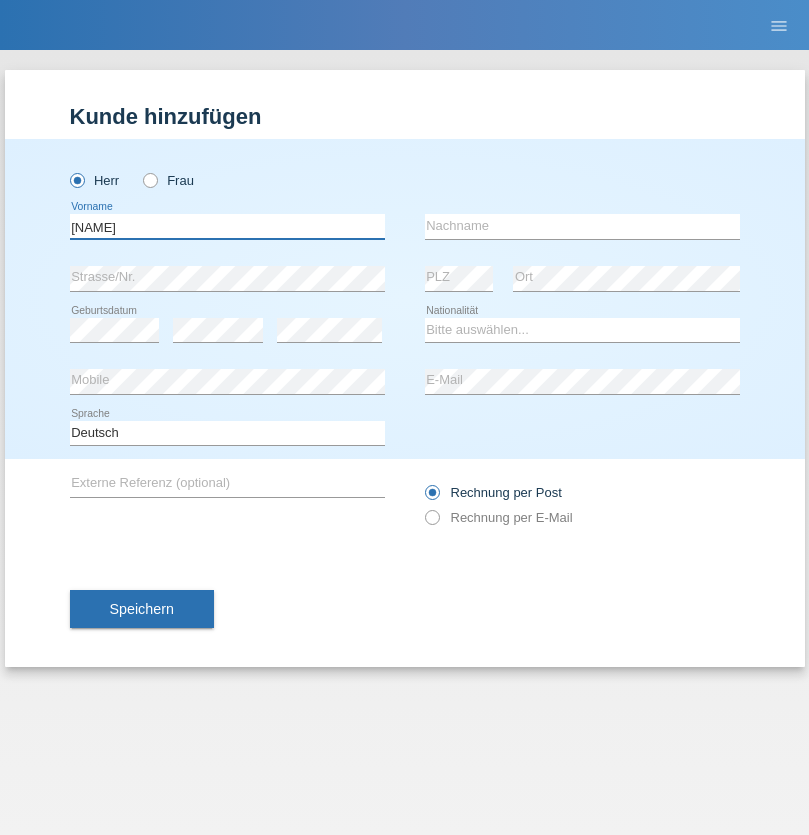 type on "[LAST]" 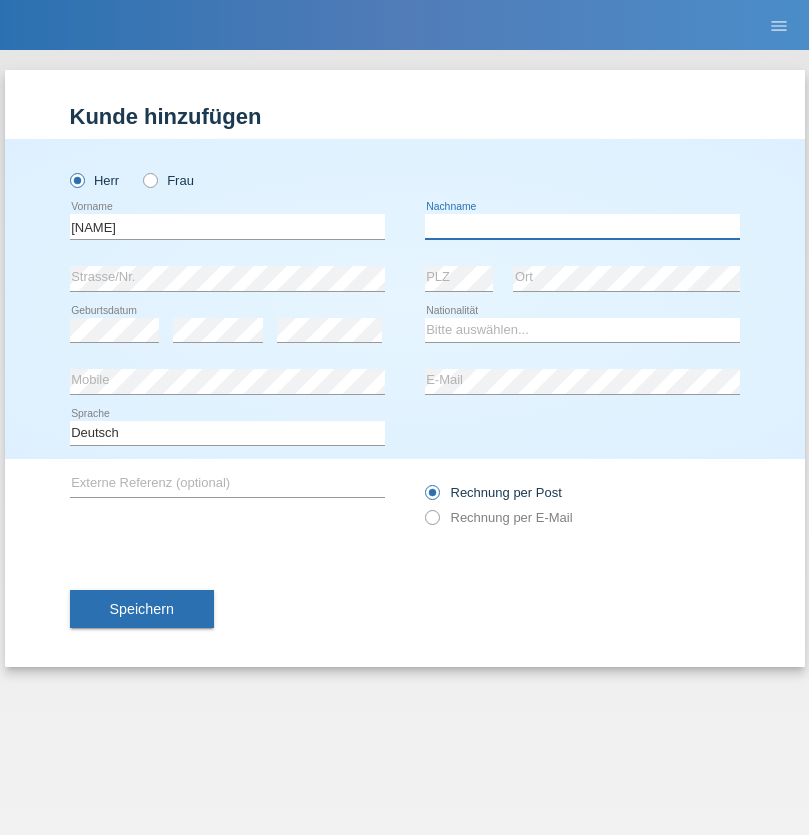 click at bounding box center [582, 226] 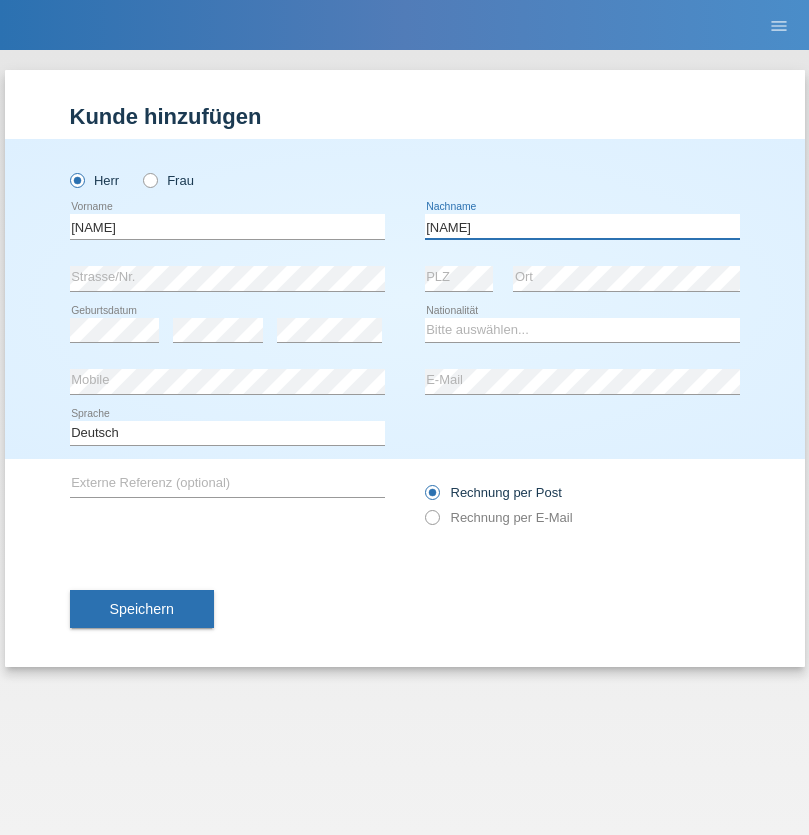 type on "[FIRST]" 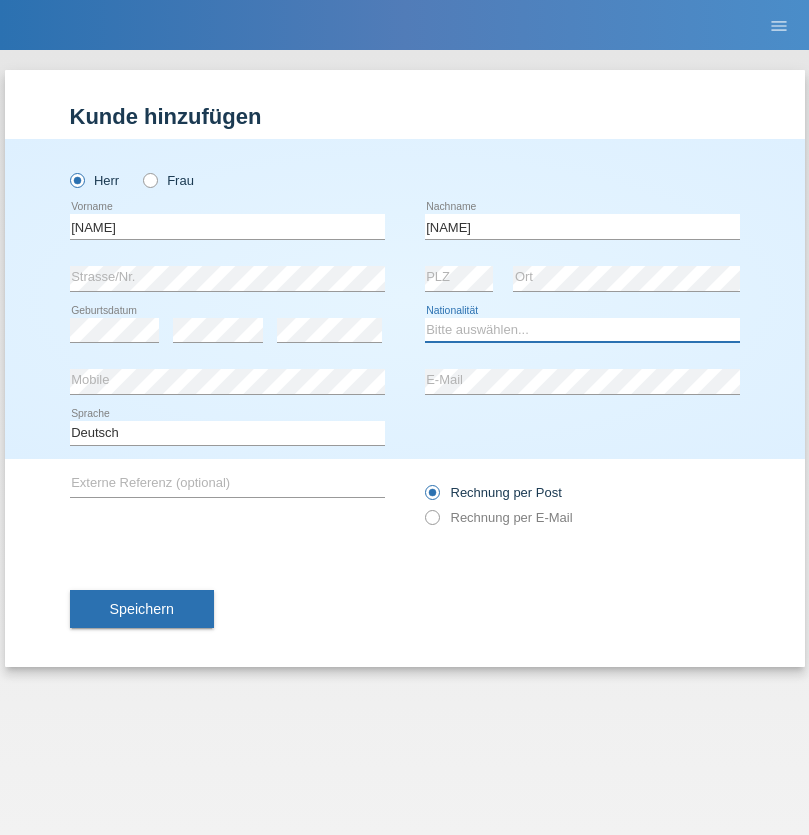 select on "RS" 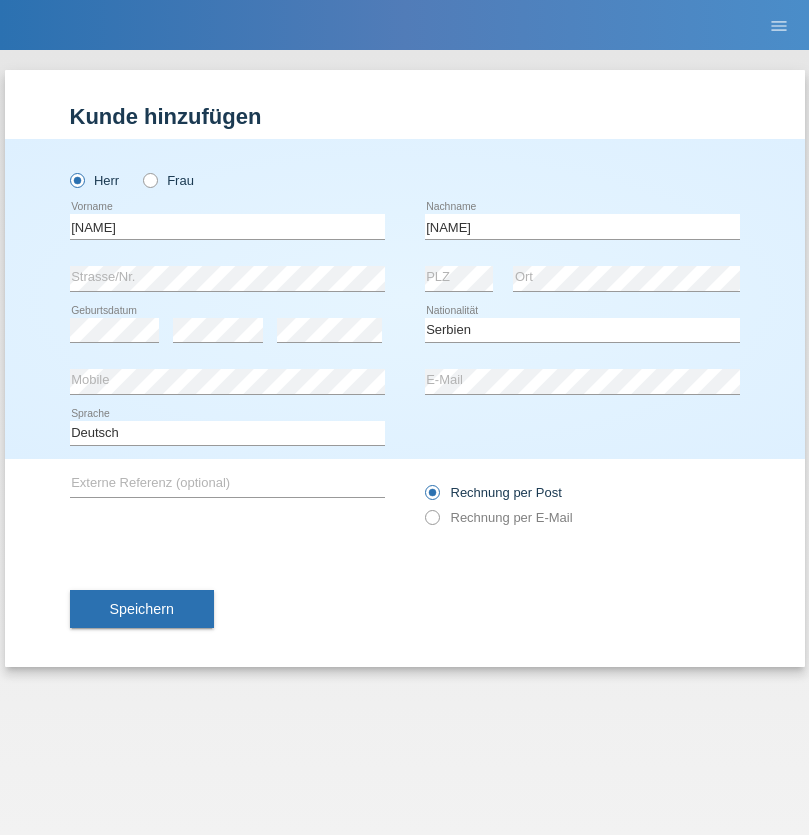 select on "C" 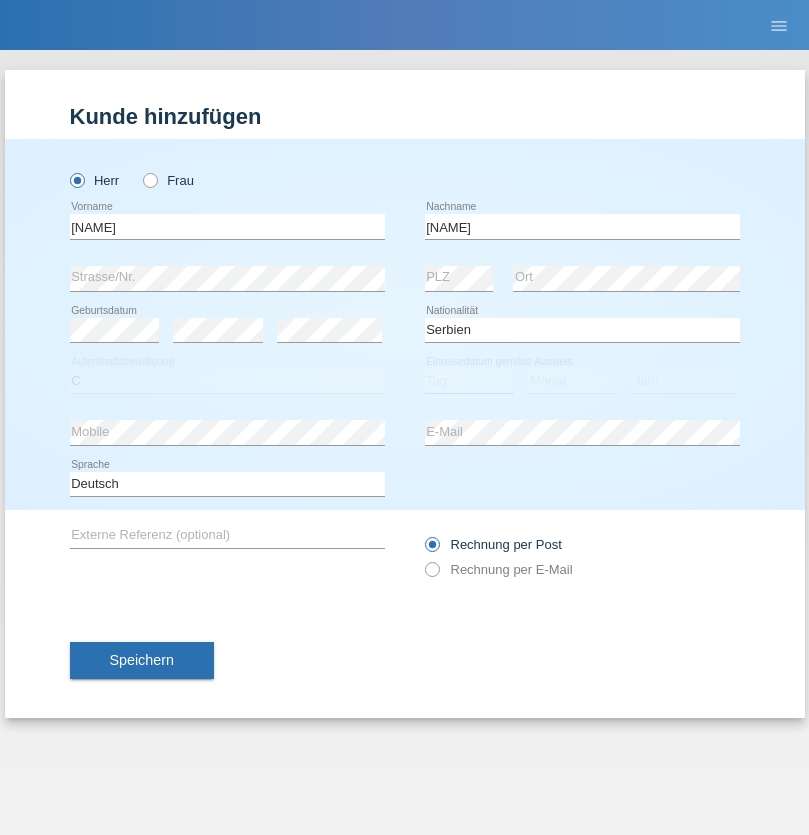 select on "01" 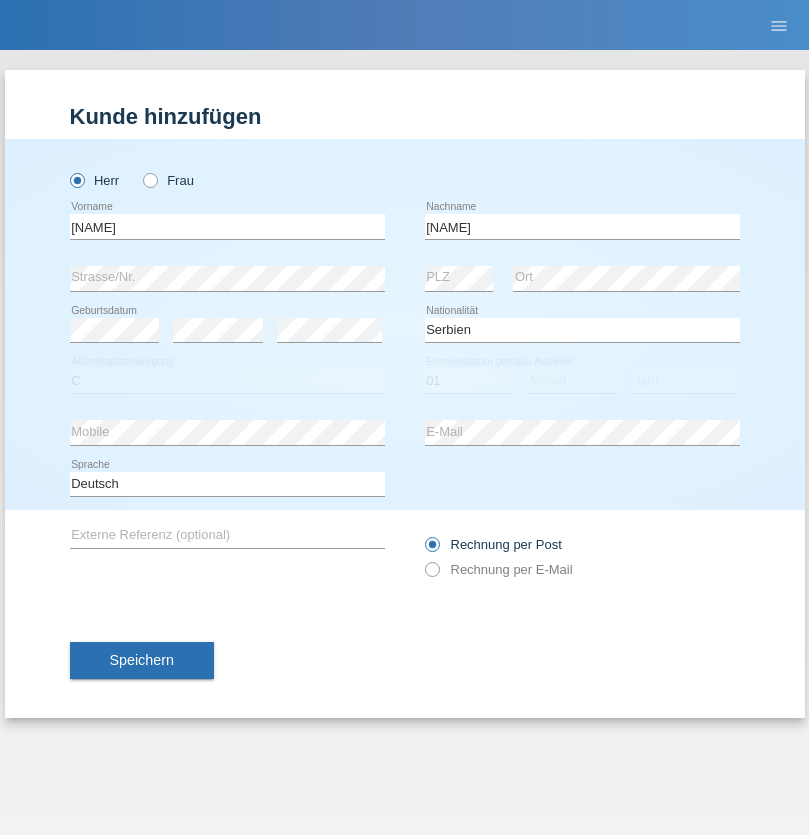 select on "01" 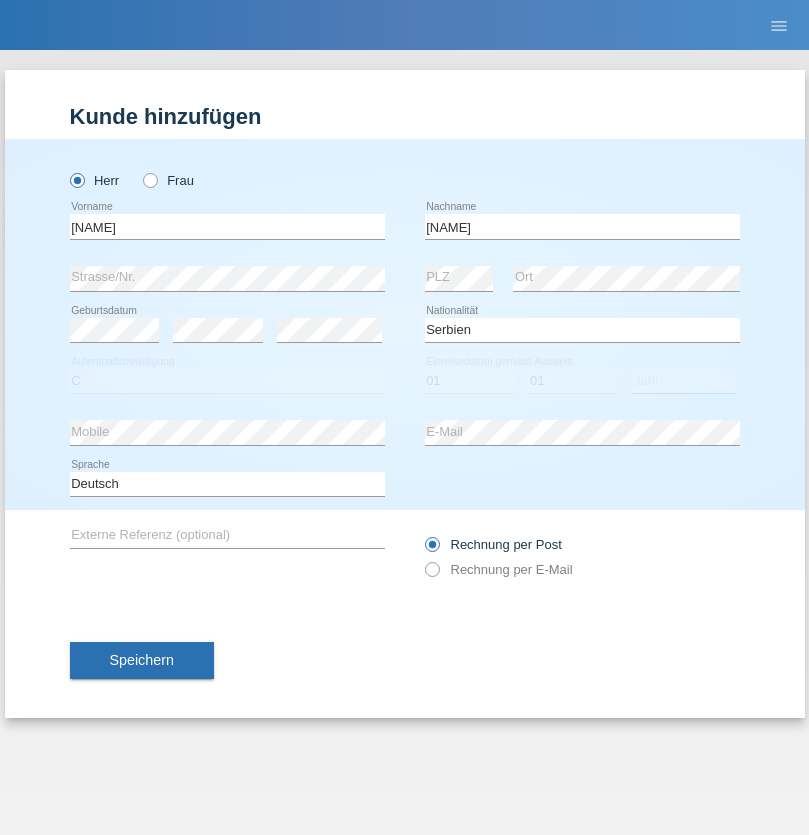 select on "2021" 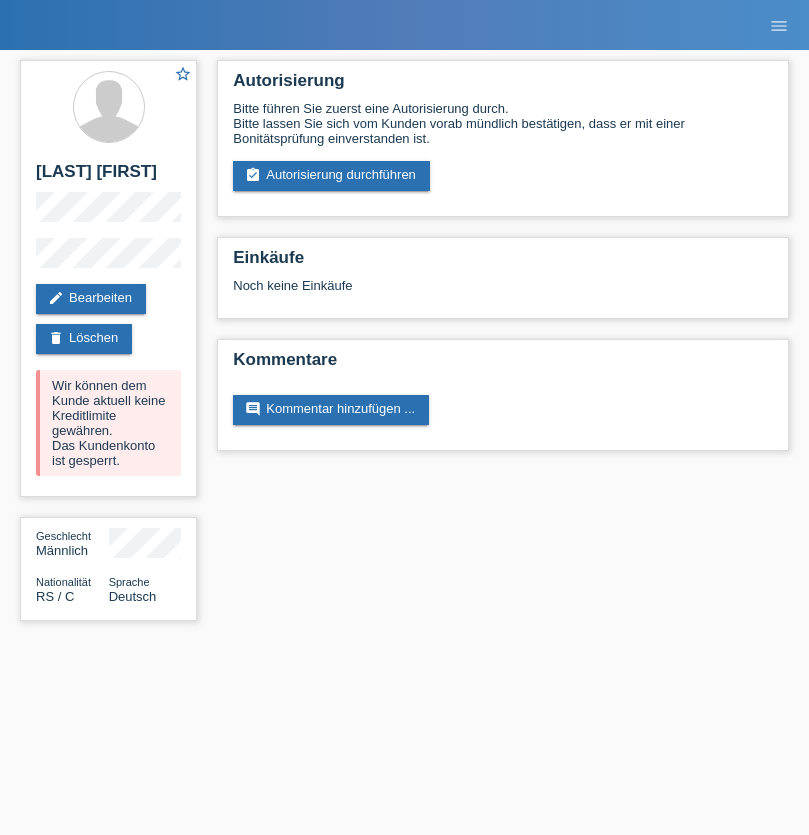 scroll, scrollTop: 0, scrollLeft: 0, axis: both 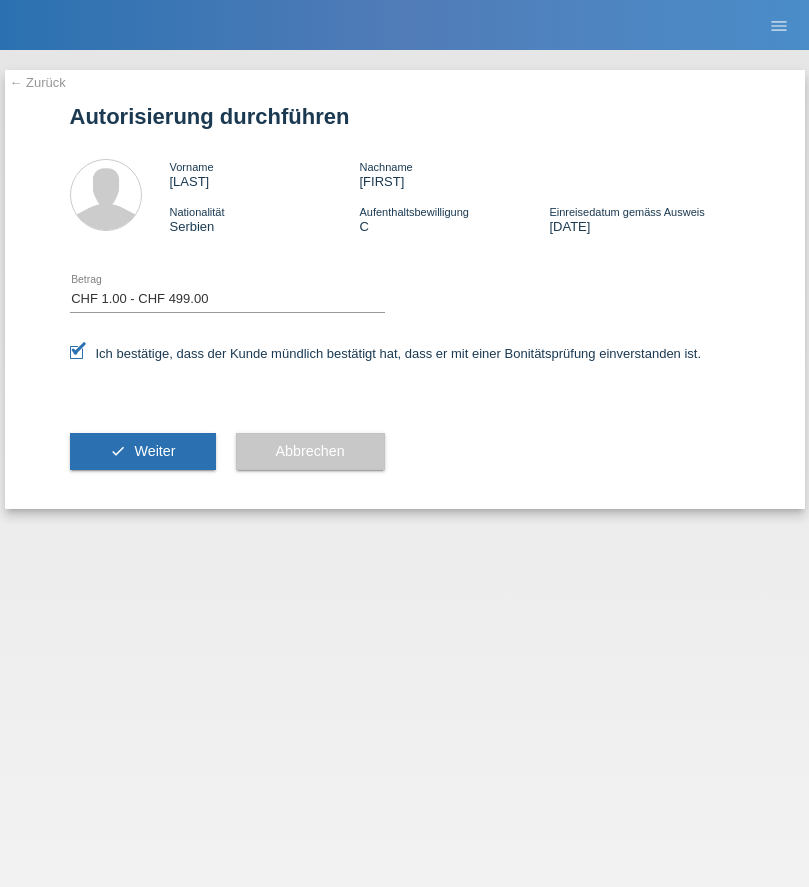 select on "1" 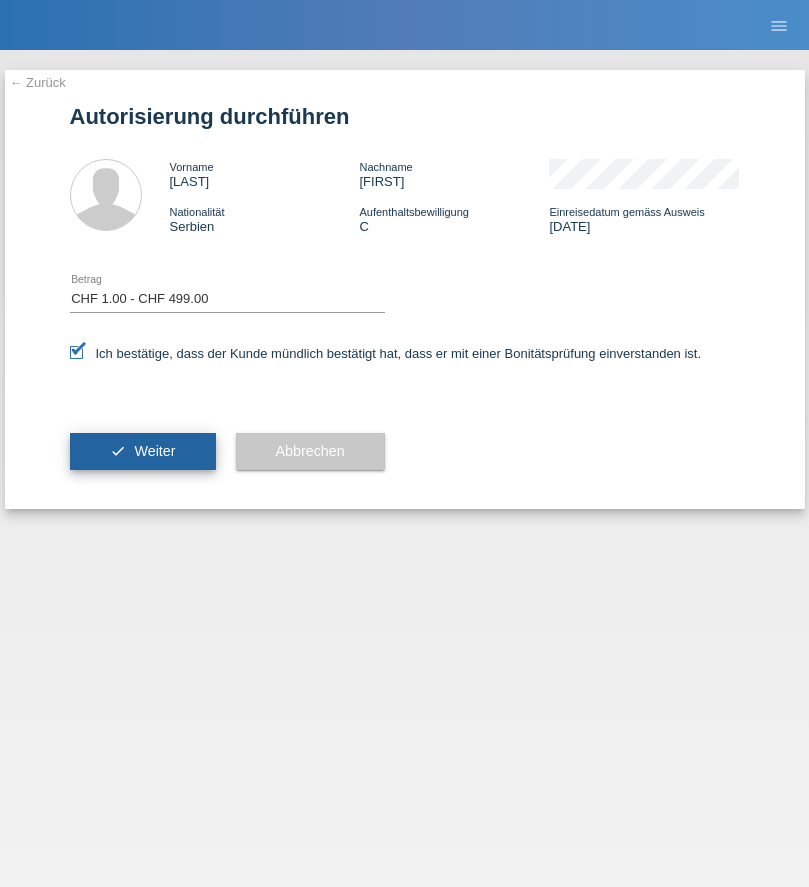 click on "Weiter" at bounding box center (154, 451) 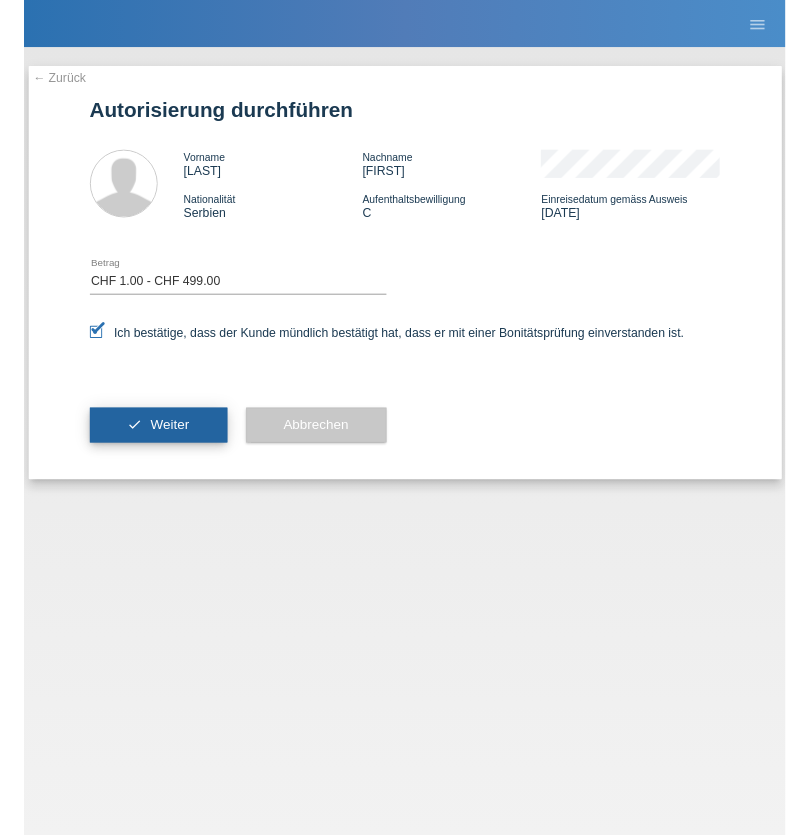 scroll, scrollTop: 0, scrollLeft: 0, axis: both 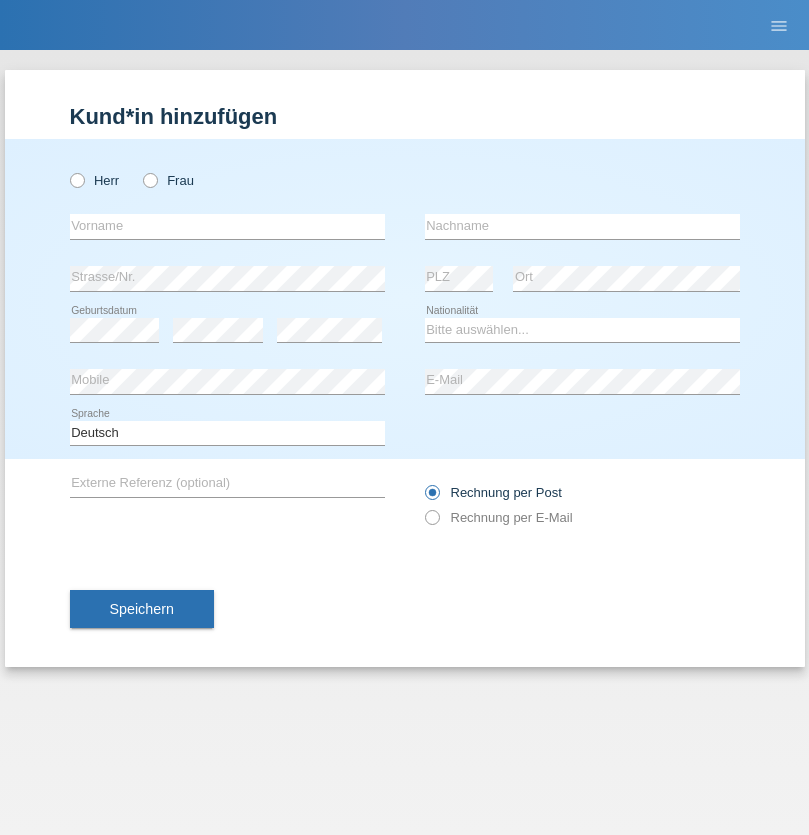 radio on "true" 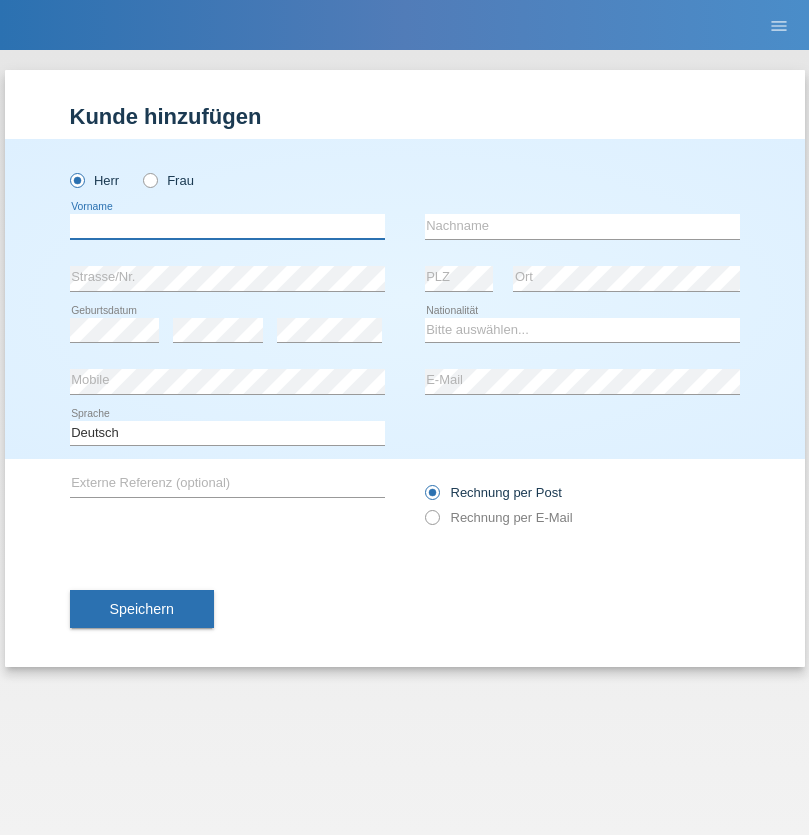 click at bounding box center (227, 226) 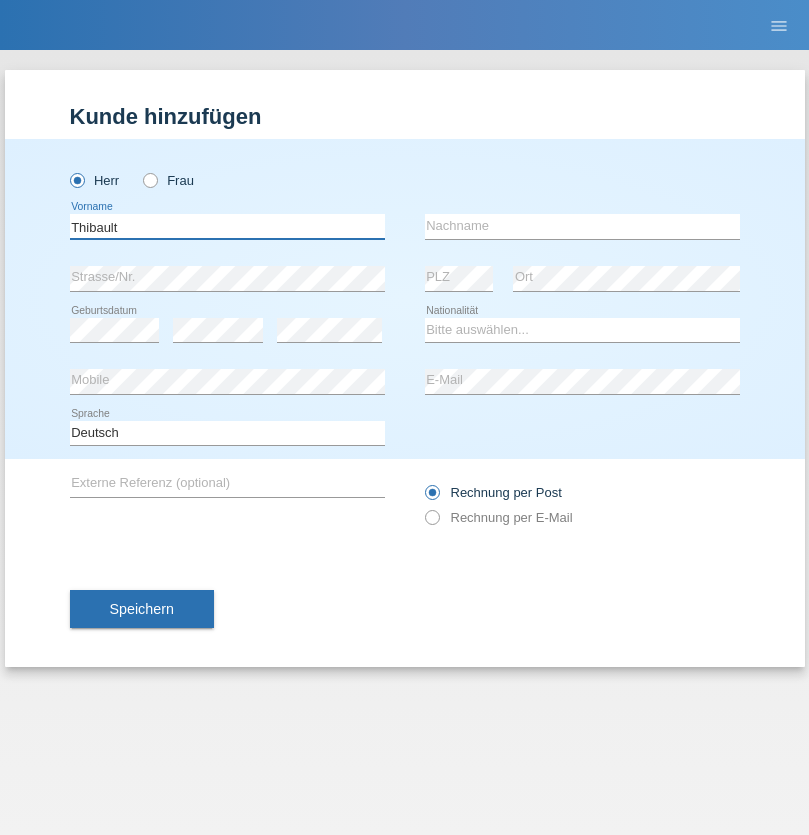 type on "Thibault" 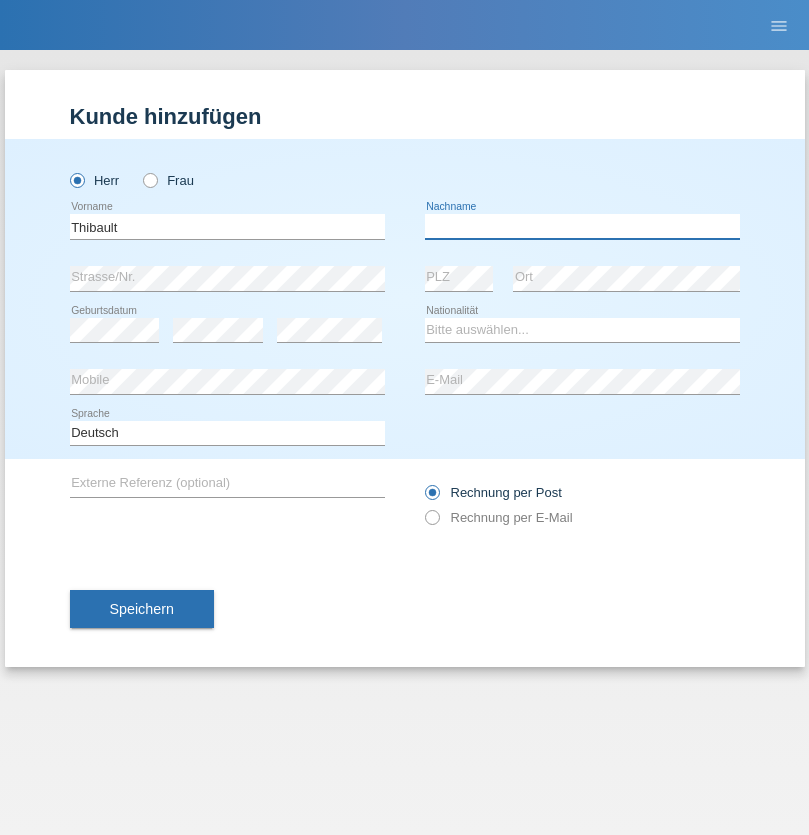 click at bounding box center (582, 226) 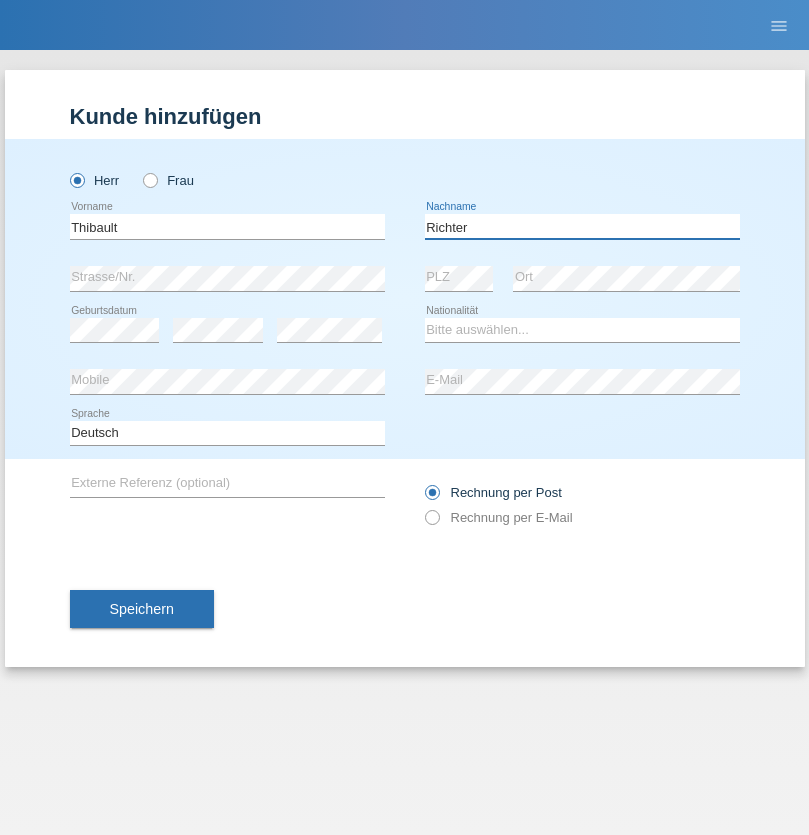 type on "Richter" 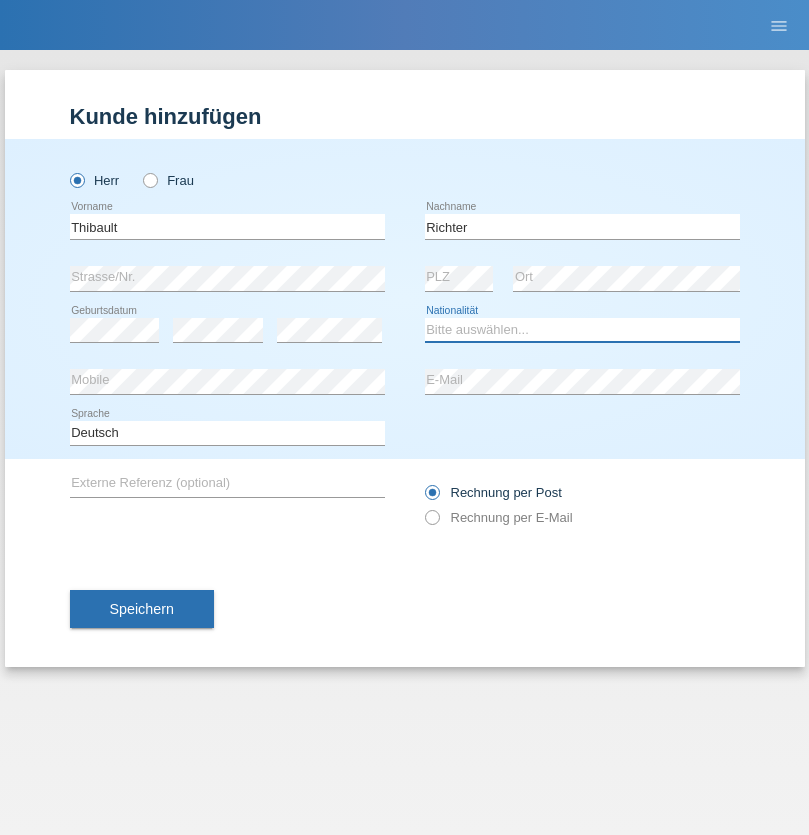 select on "CH" 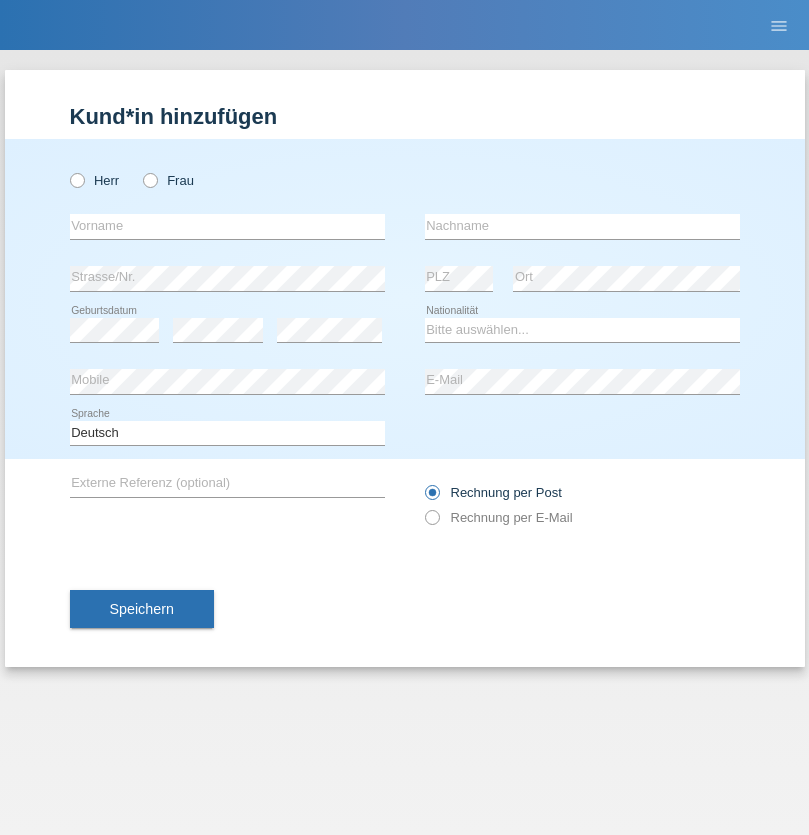 scroll, scrollTop: 0, scrollLeft: 0, axis: both 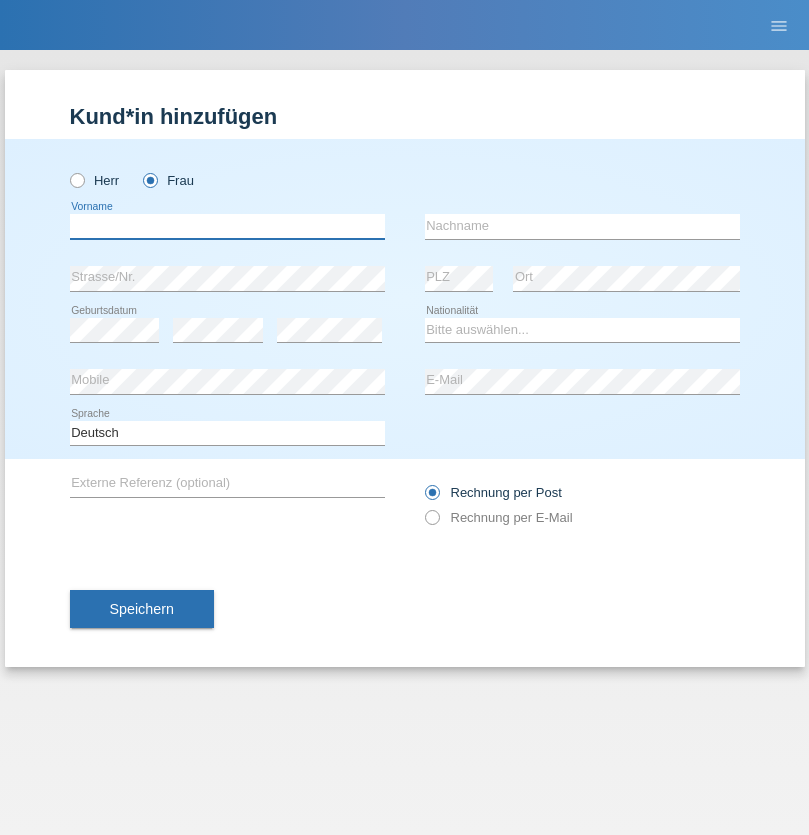 click at bounding box center [227, 226] 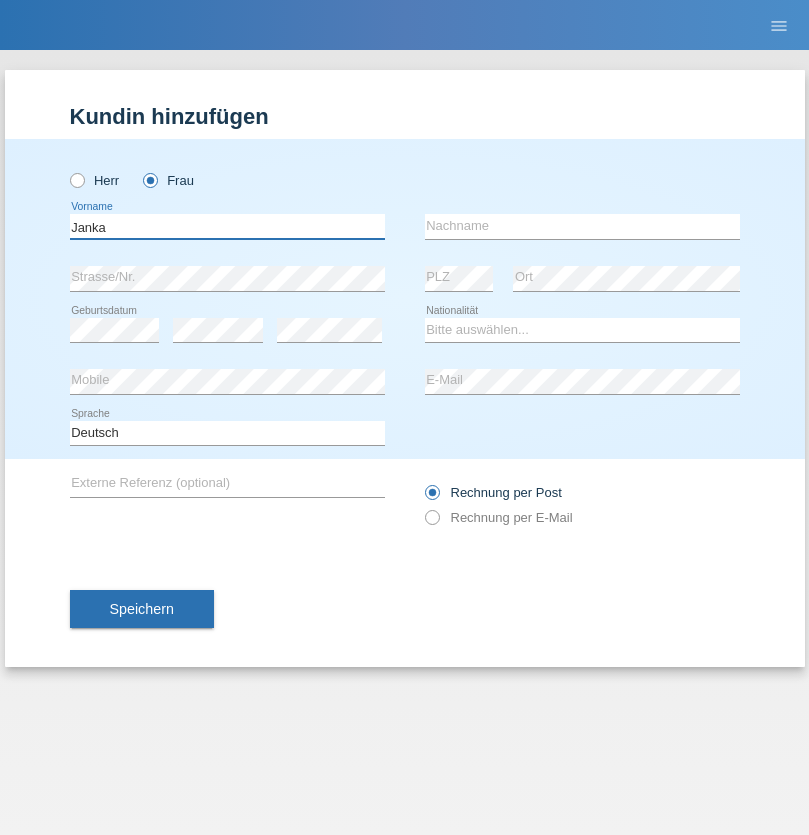 type on "Janka" 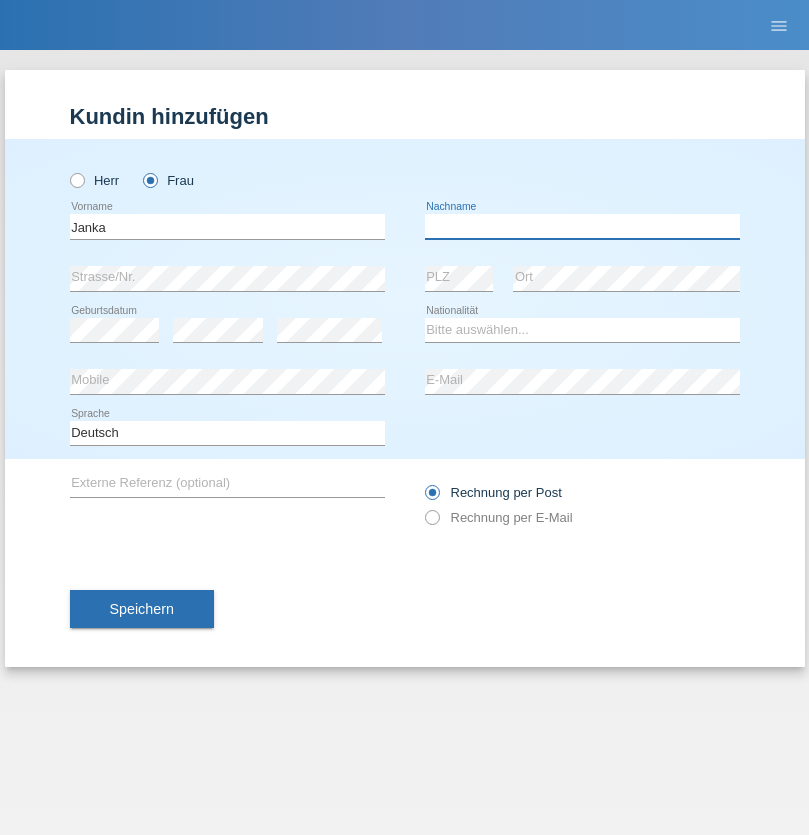 click at bounding box center (582, 226) 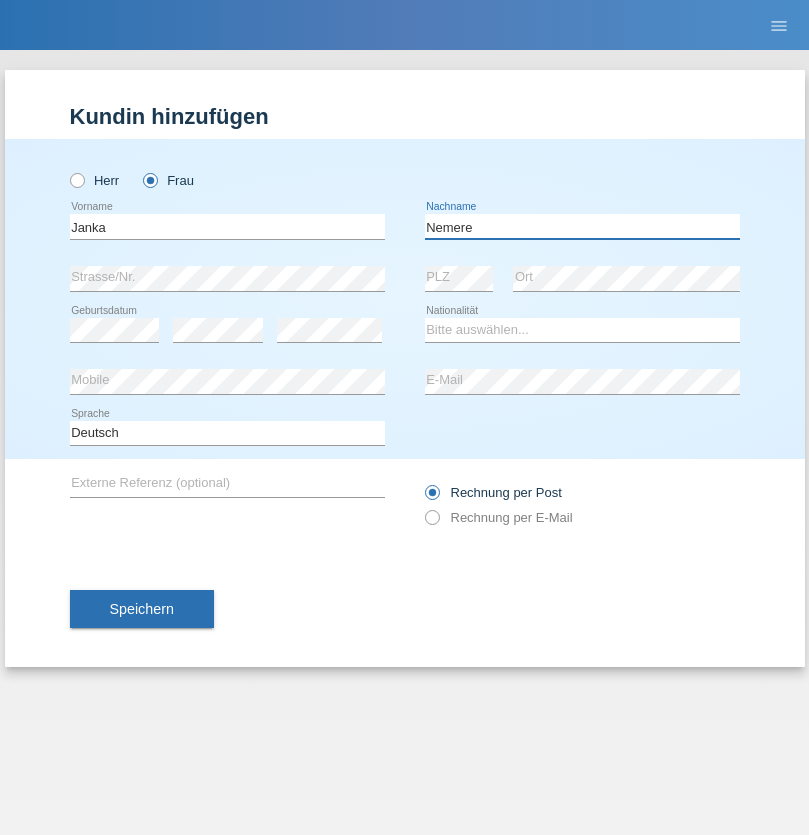 type on "Nemere" 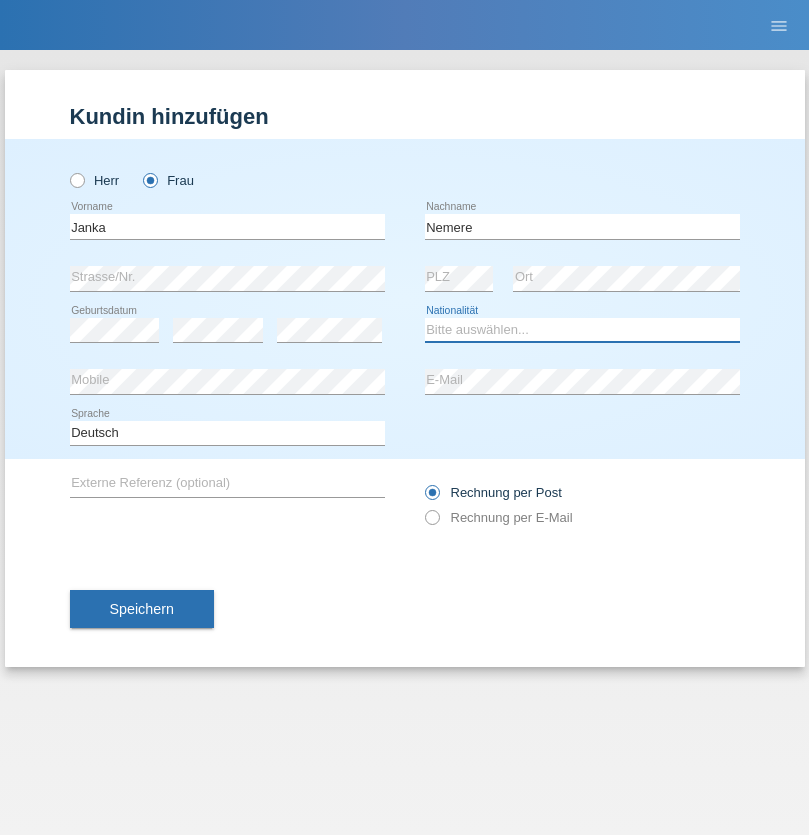 select on "HU" 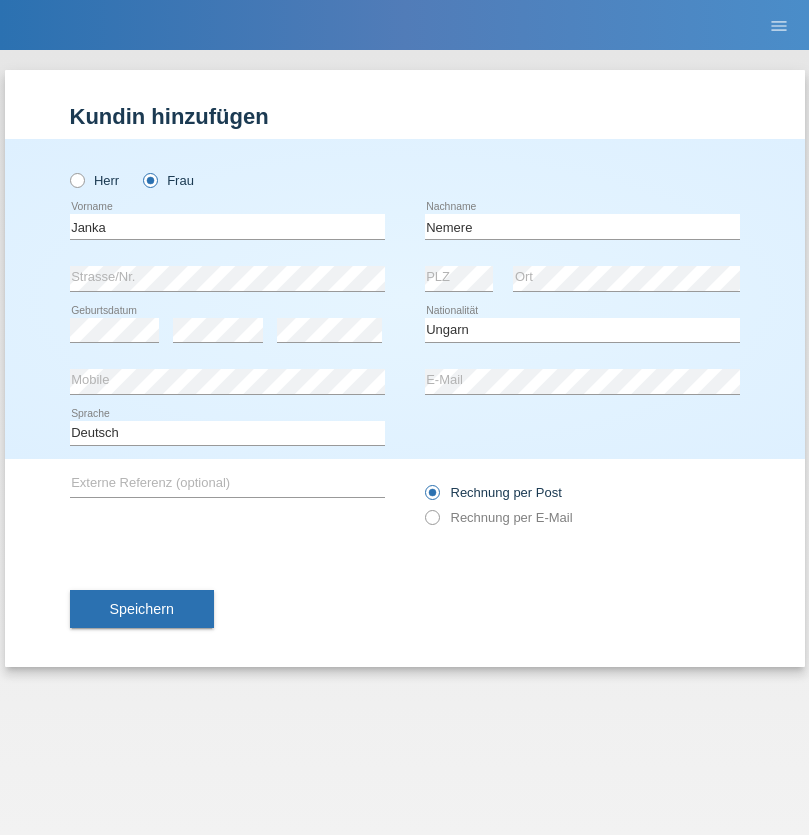 select on "C" 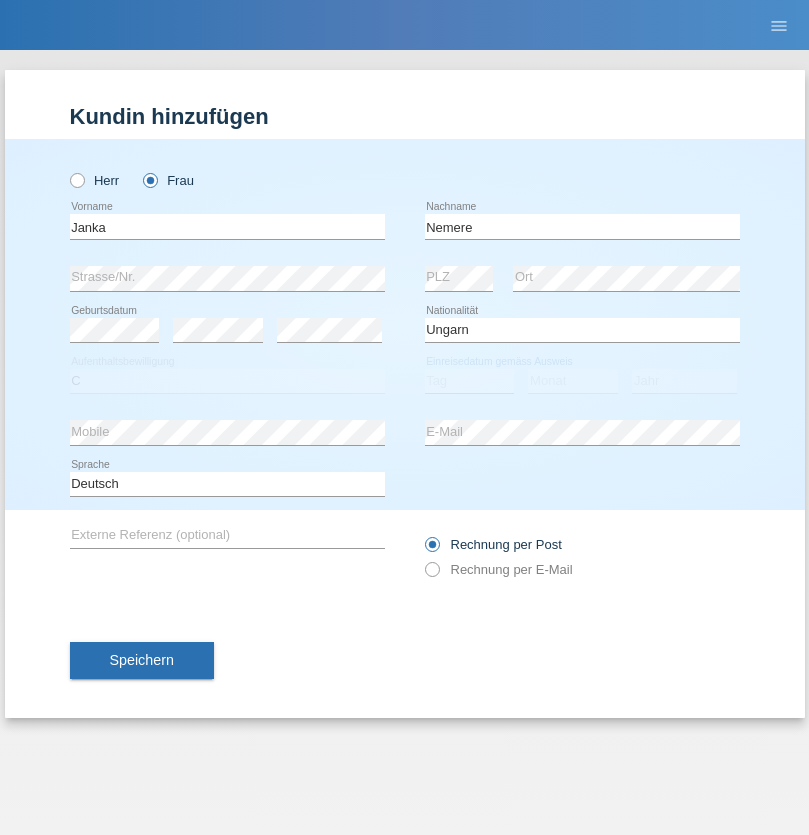 select on "13" 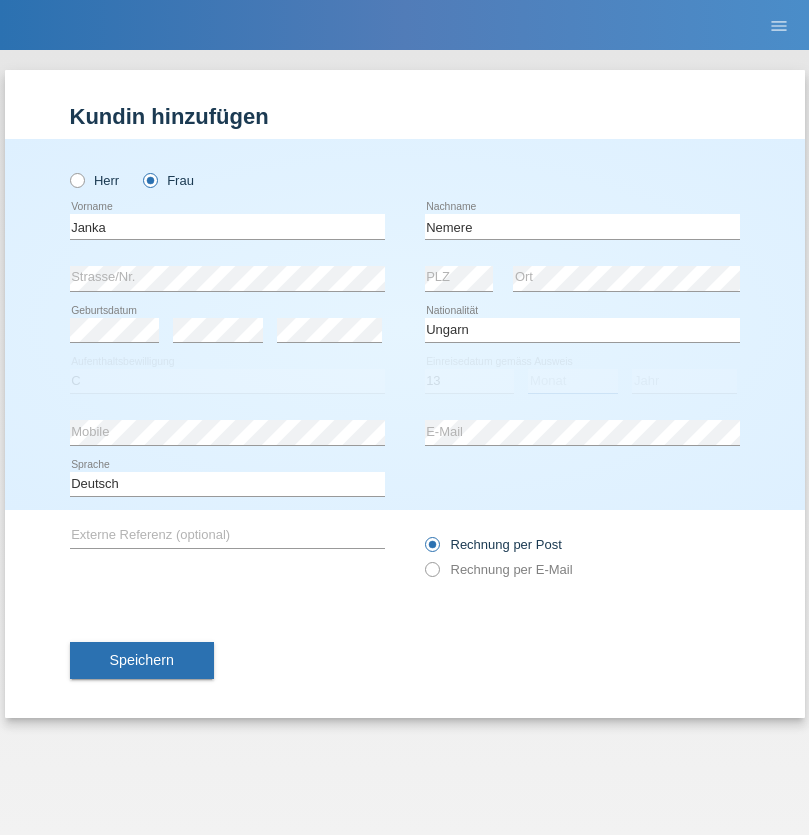 select on "12" 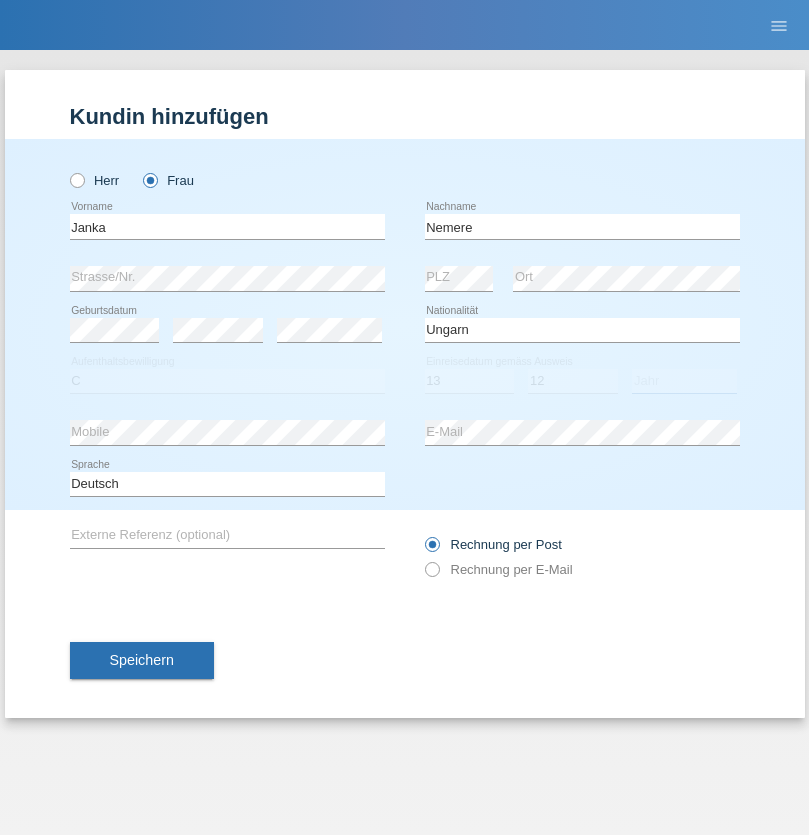 select on "2021" 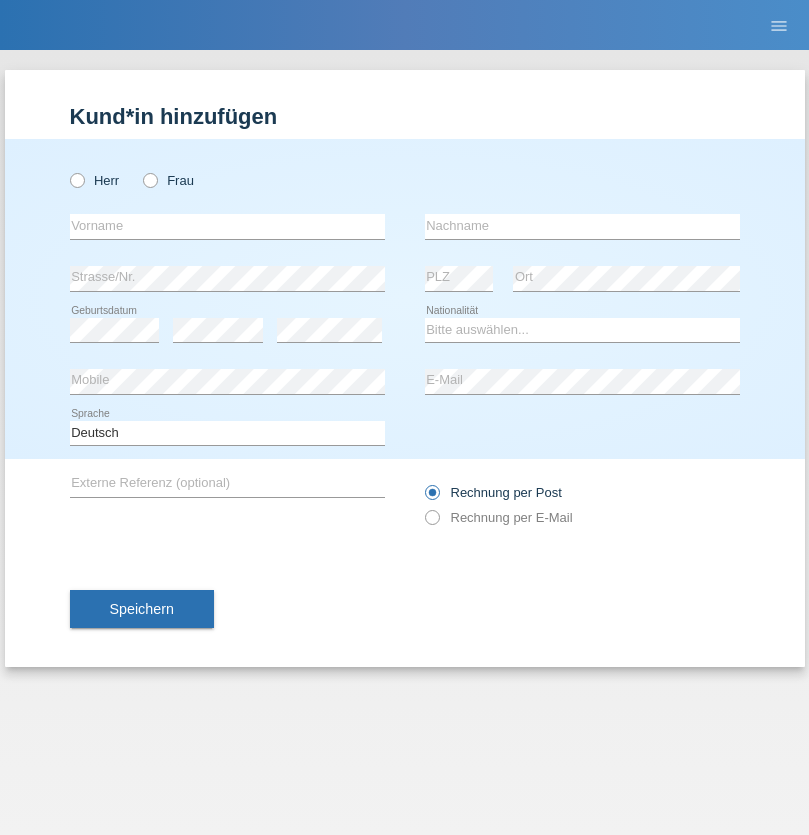 scroll, scrollTop: 0, scrollLeft: 0, axis: both 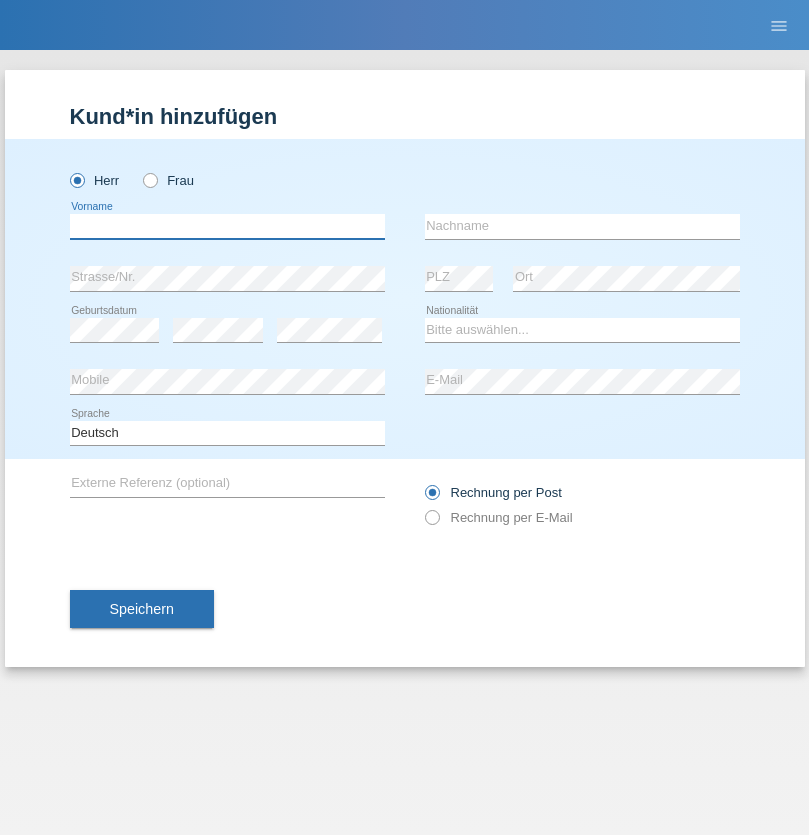 click at bounding box center [227, 226] 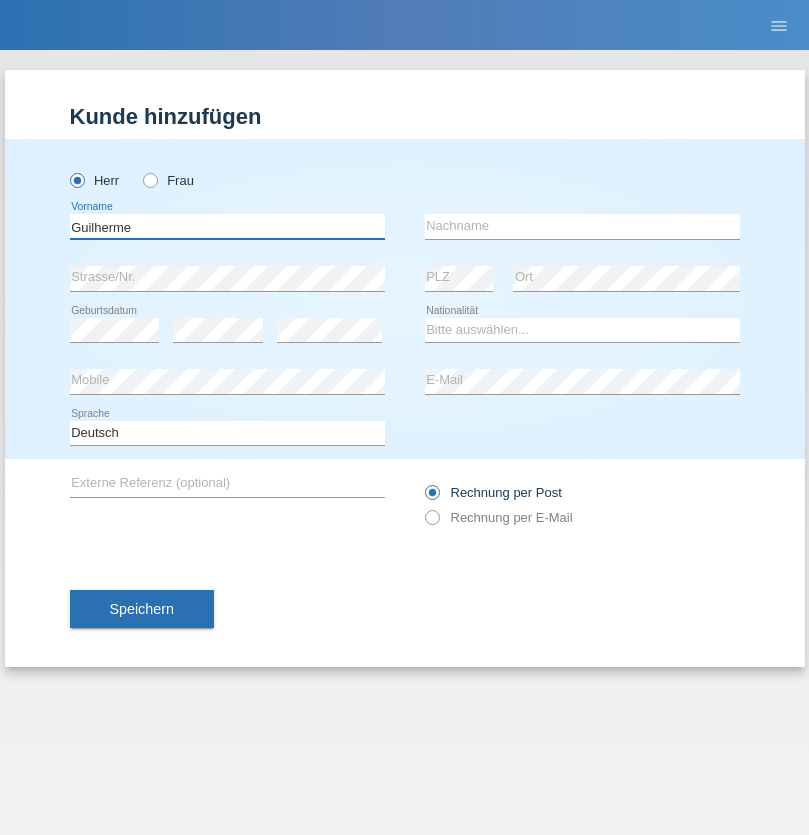 type on "Guilherme" 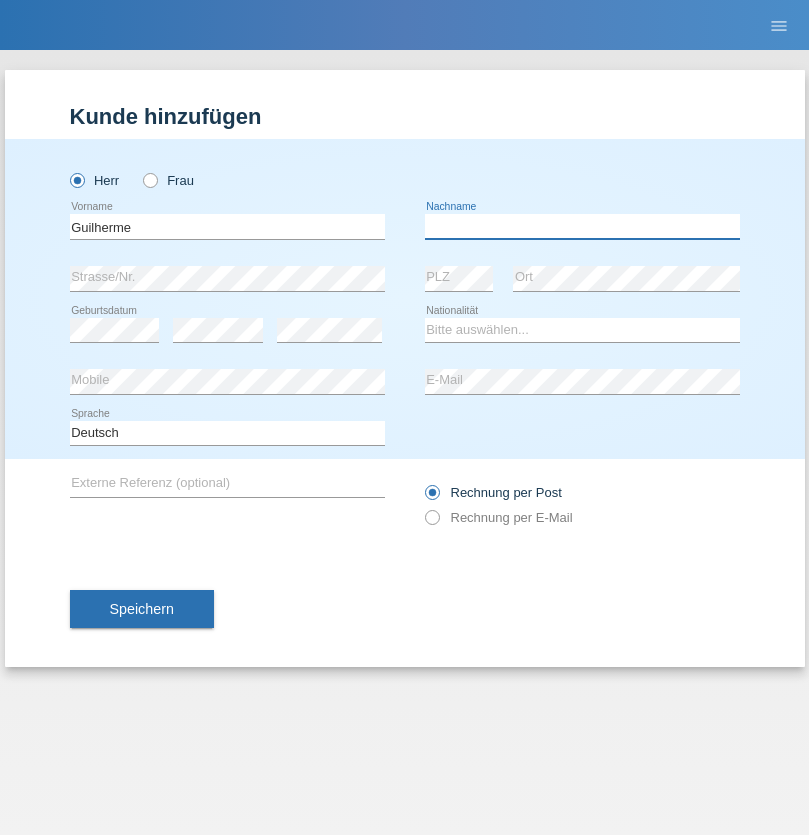 click at bounding box center (582, 226) 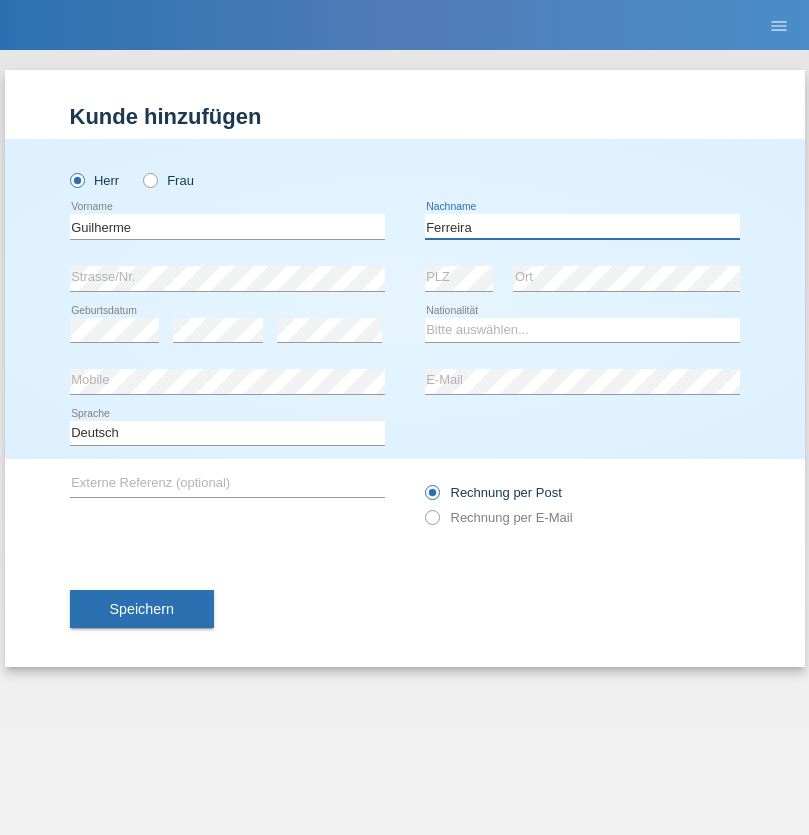 type on "Ferreira" 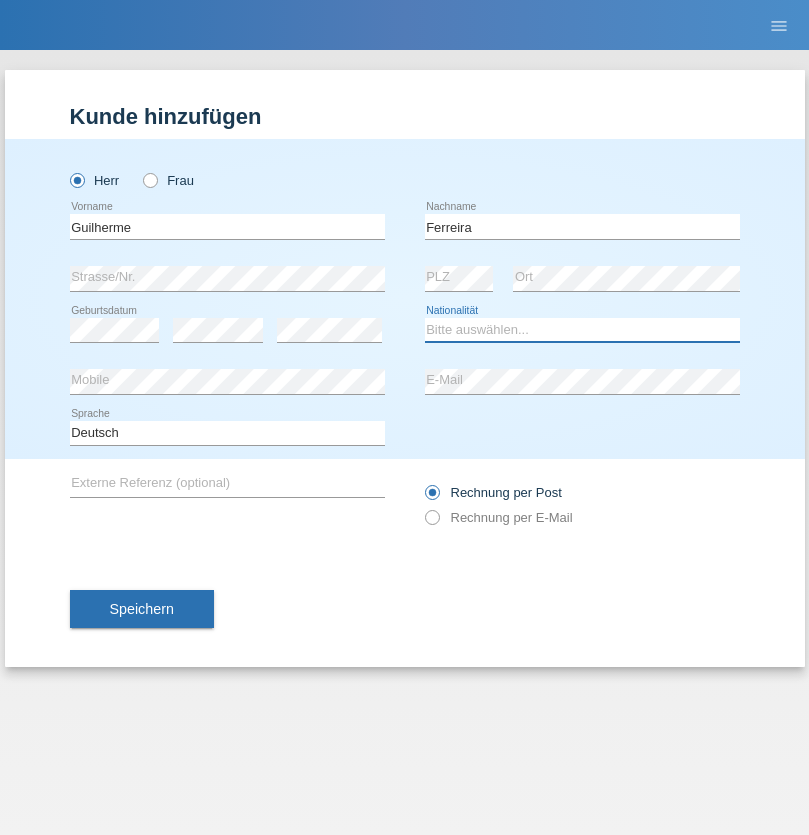 select on "PT" 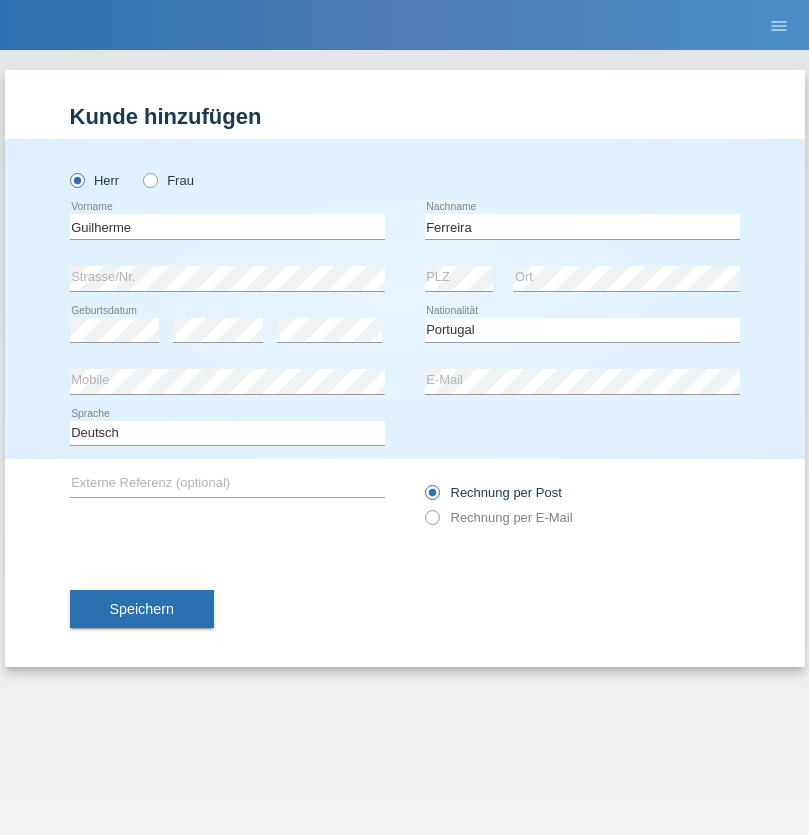 select on "C" 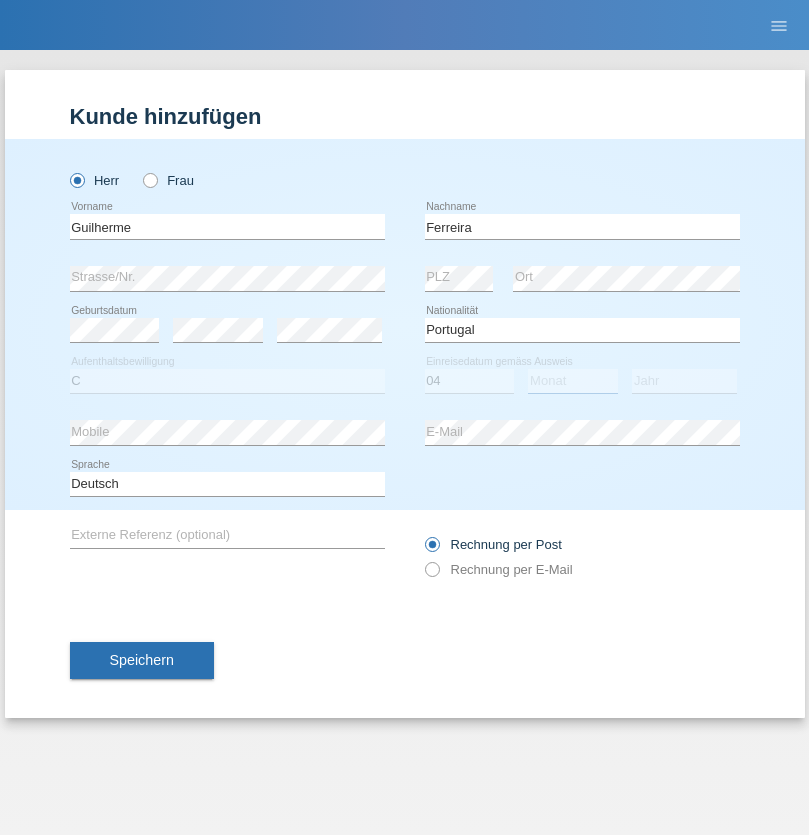 select on "09" 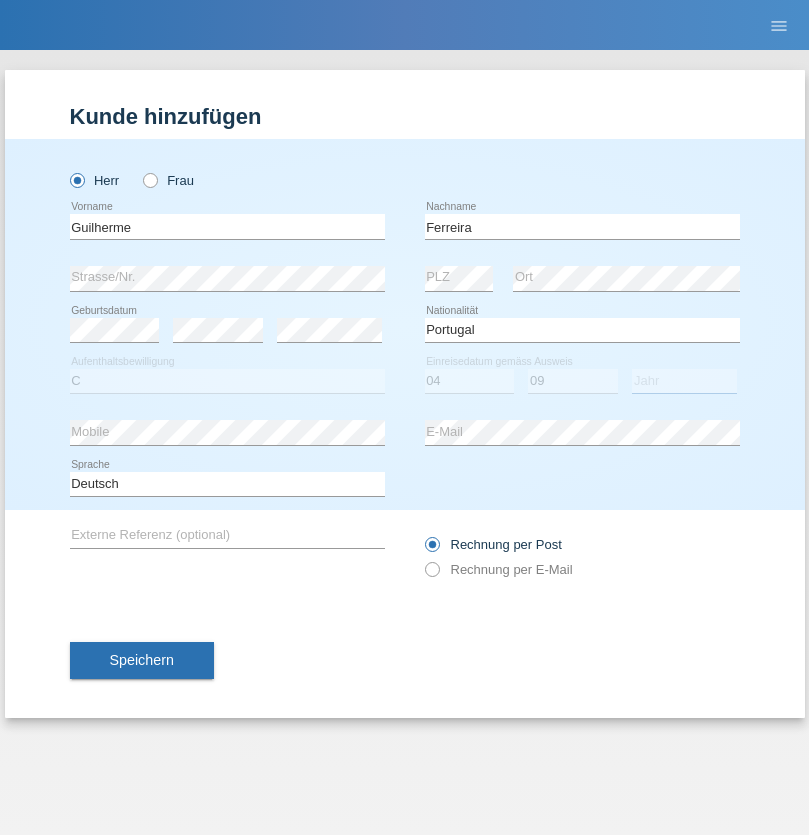 select on "2021" 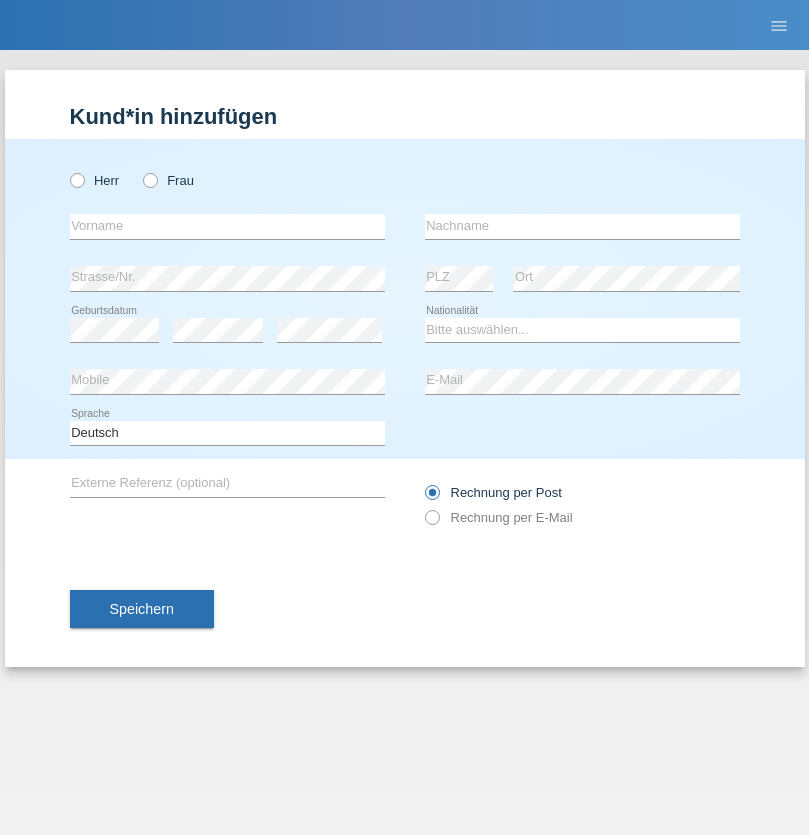 scroll, scrollTop: 0, scrollLeft: 0, axis: both 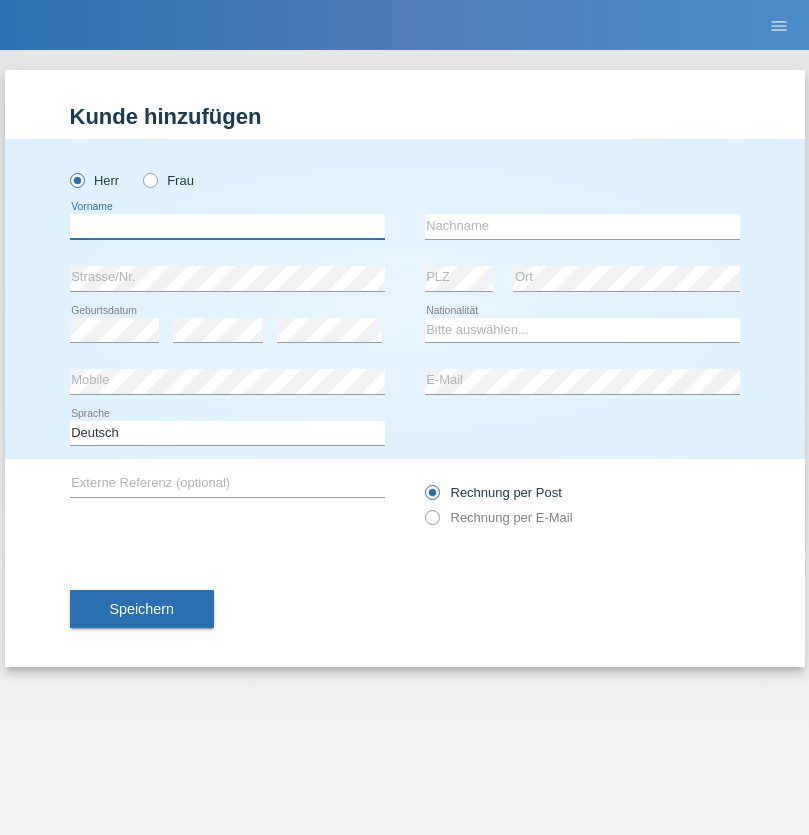 click at bounding box center (227, 226) 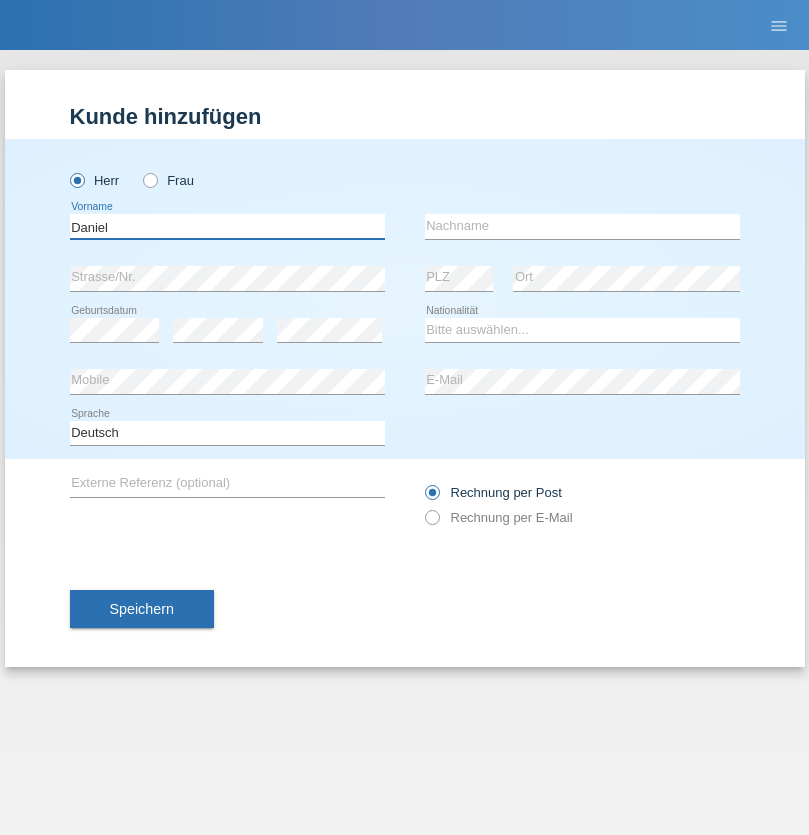 type on "Daniel" 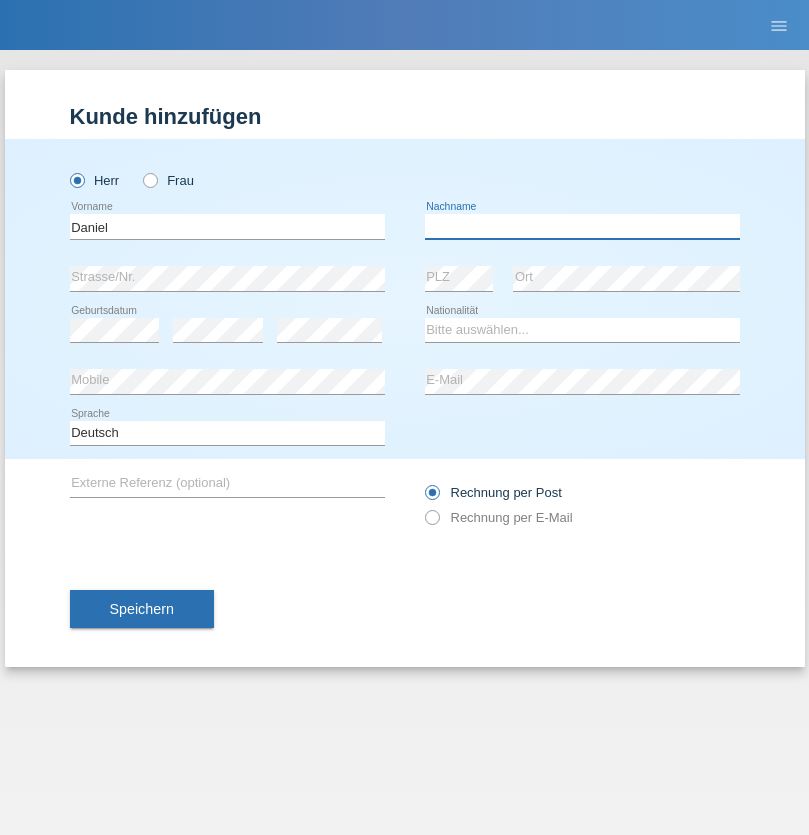 click at bounding box center (582, 226) 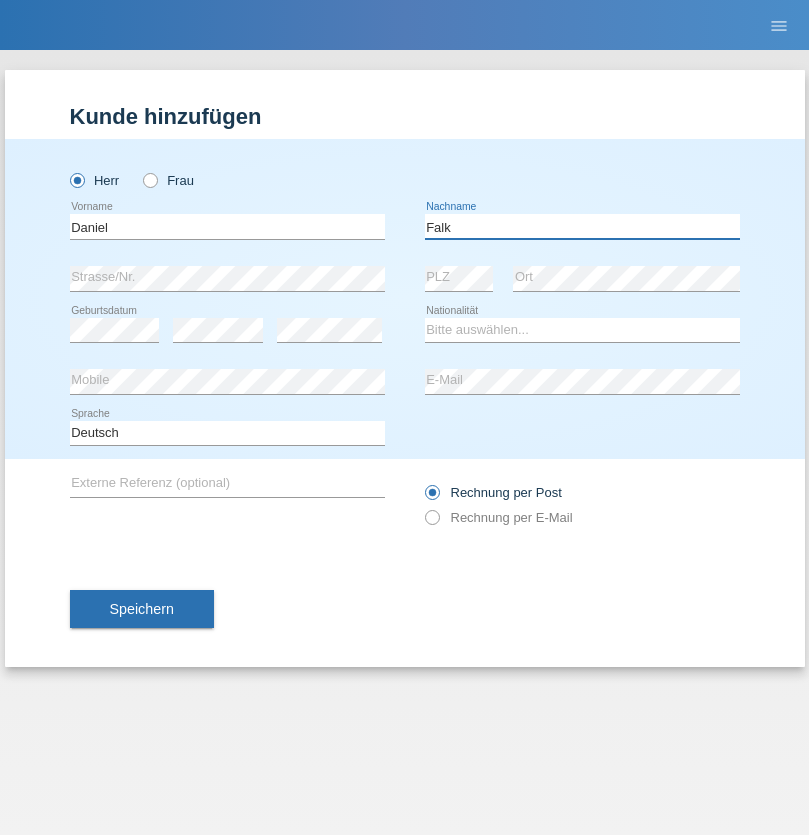 type on "Falk" 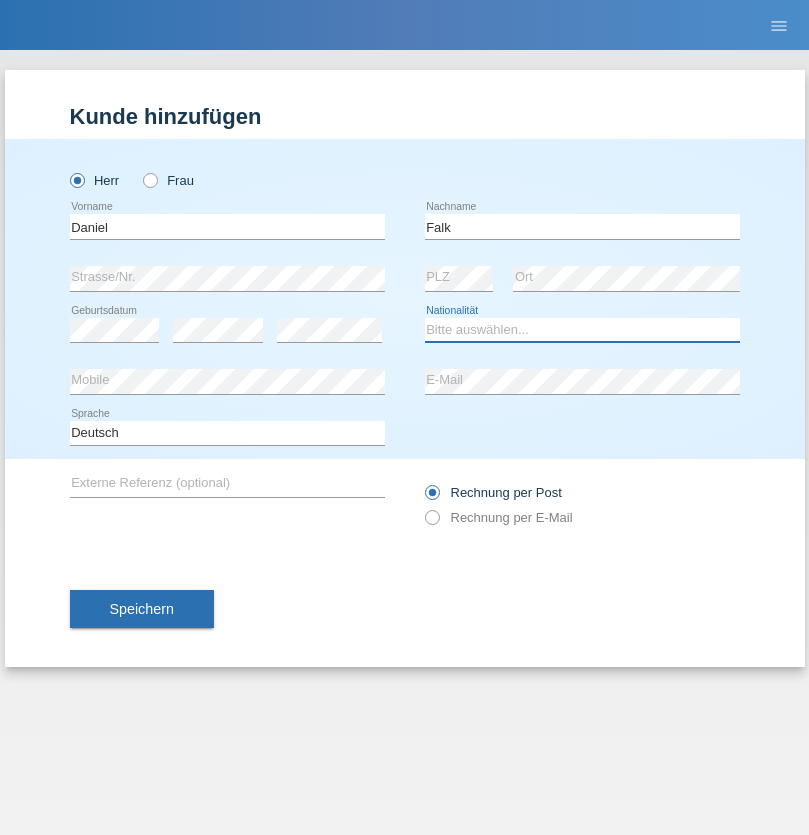 select on "CH" 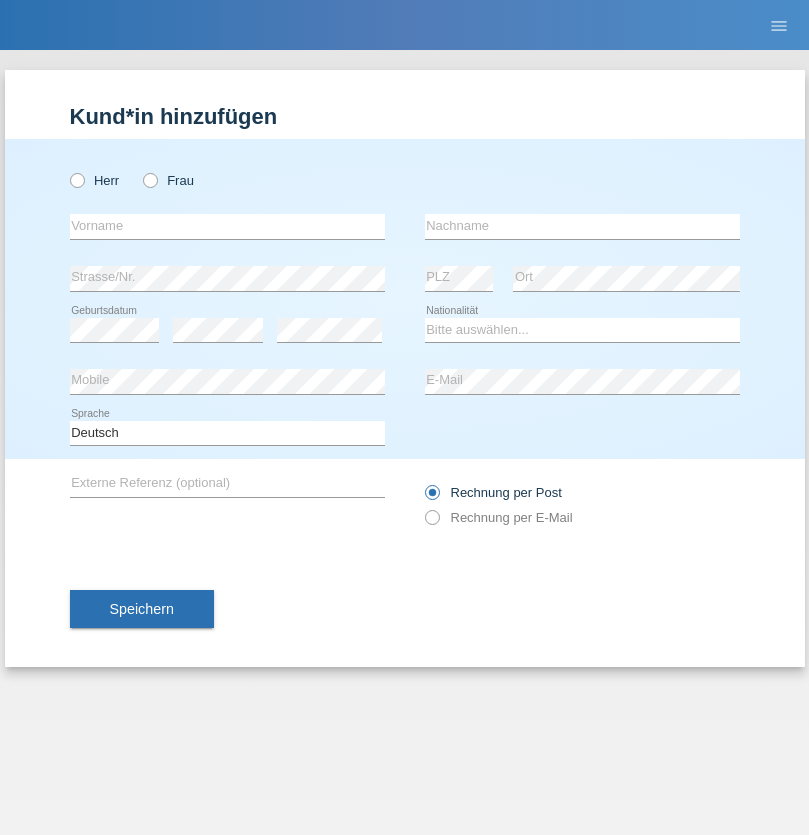 scroll, scrollTop: 0, scrollLeft: 0, axis: both 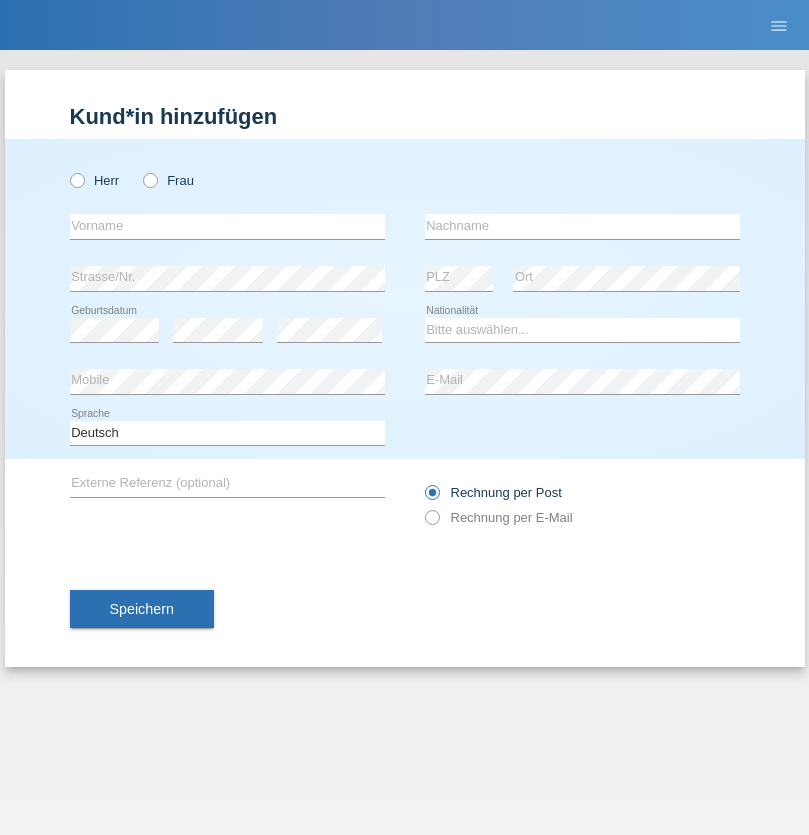 radio on "true" 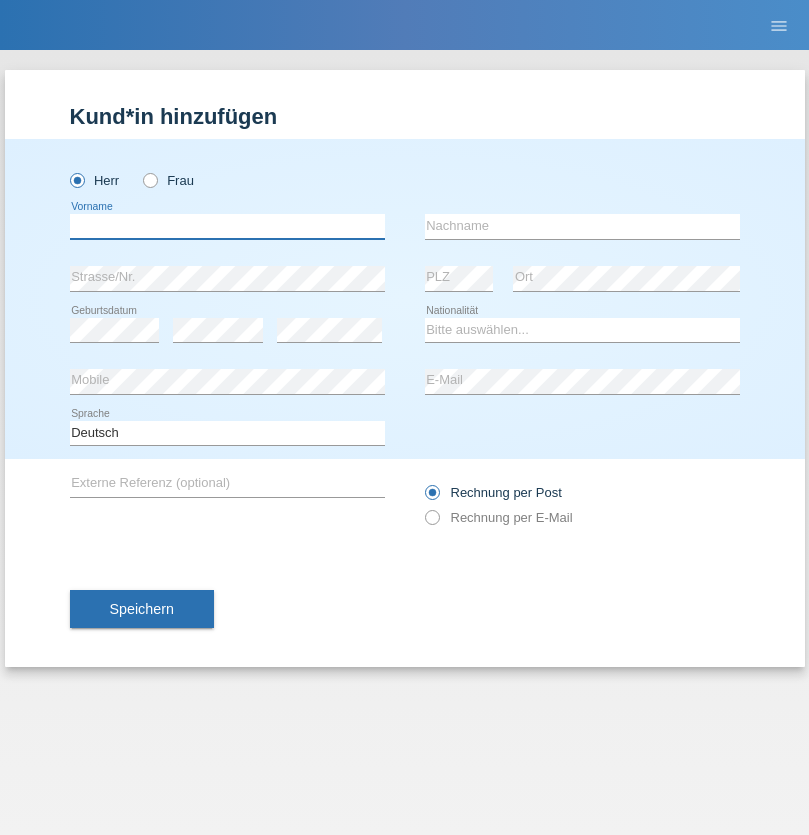 click at bounding box center (227, 226) 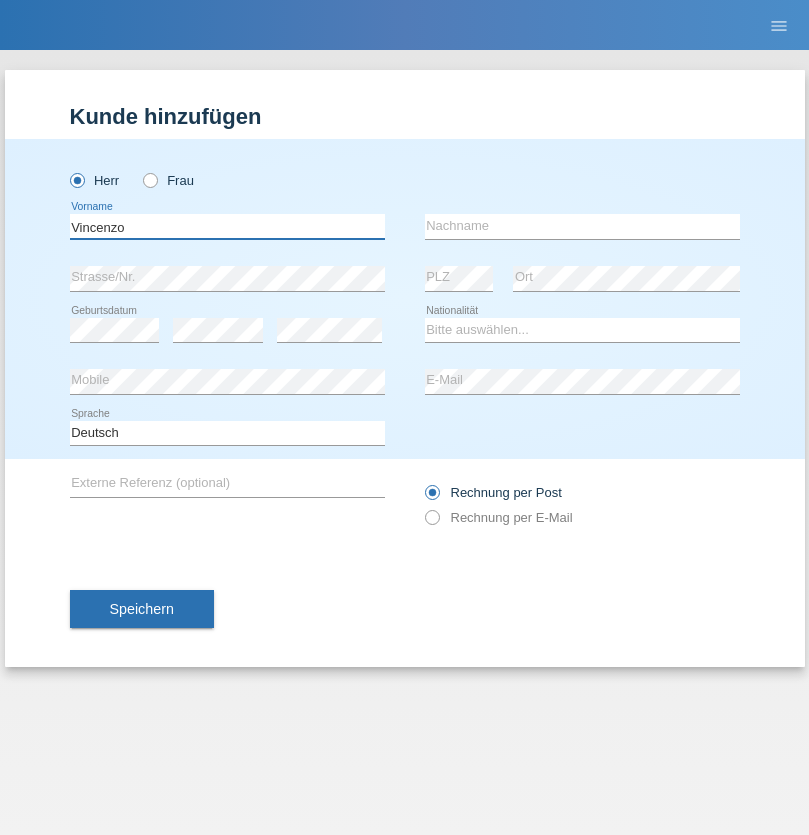 type on "Vincenzo" 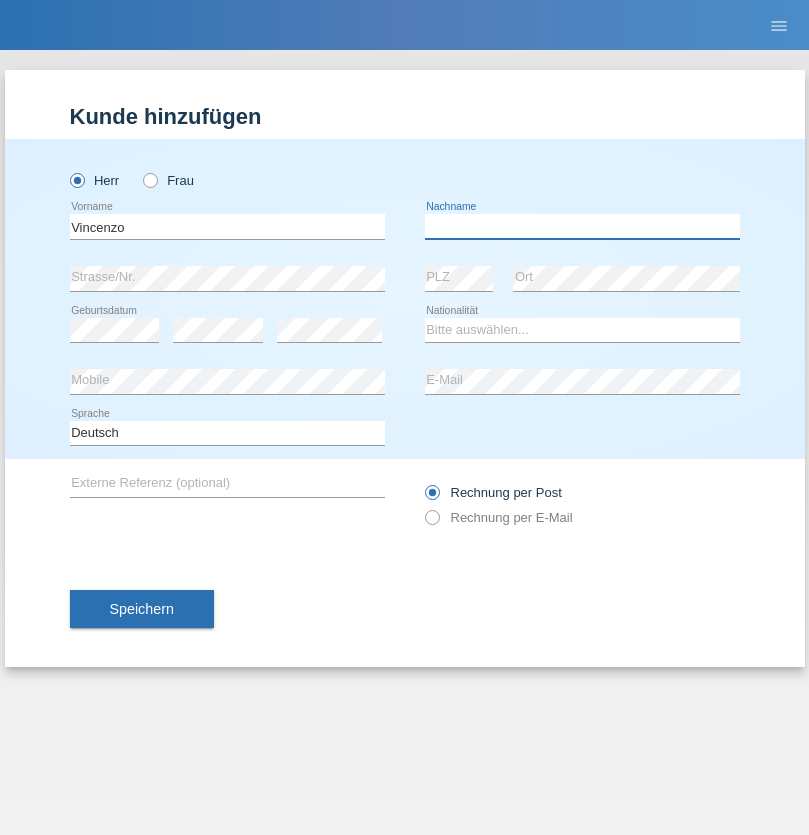 click at bounding box center (582, 226) 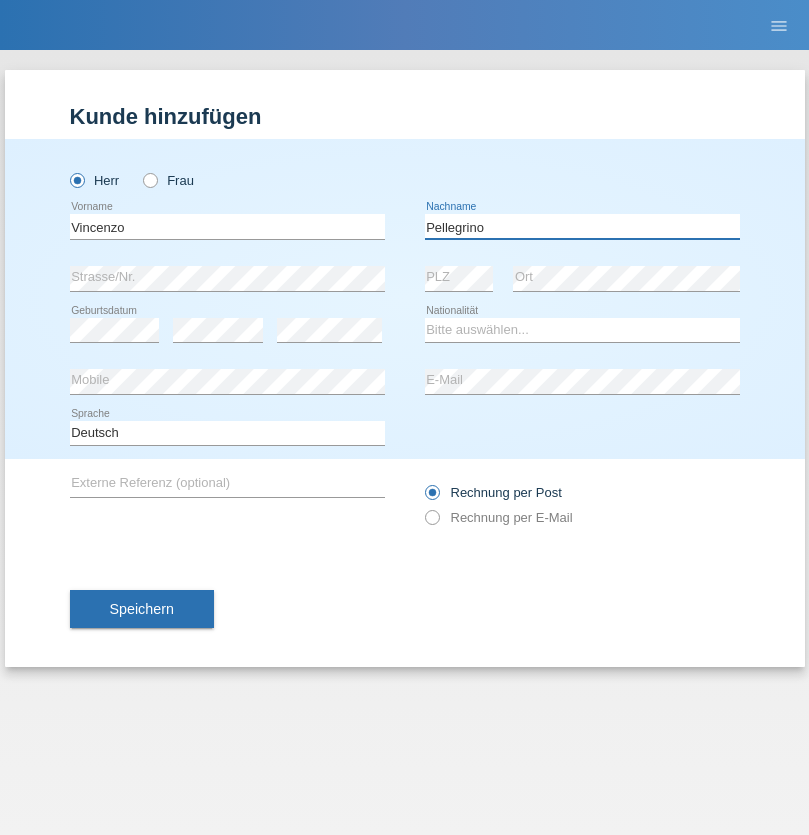 type on "Pellegrino" 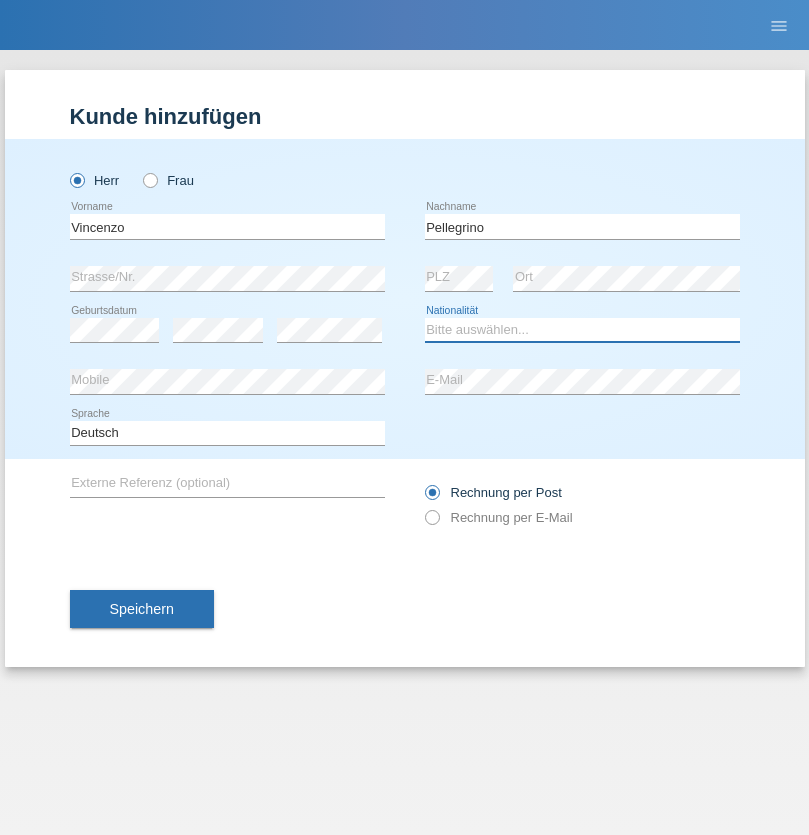 select on "IT" 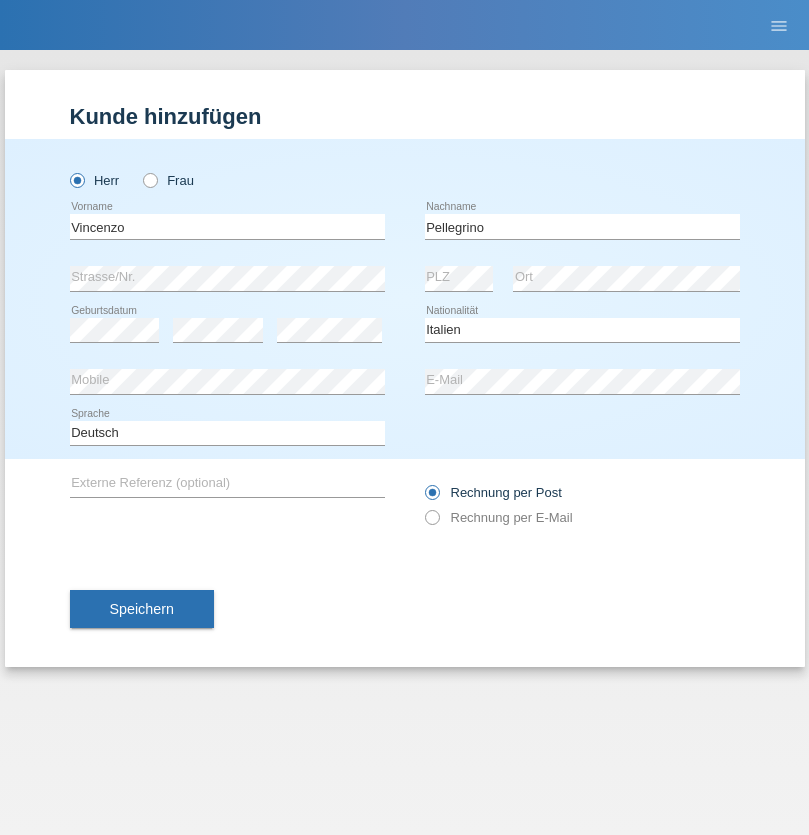 select on "C" 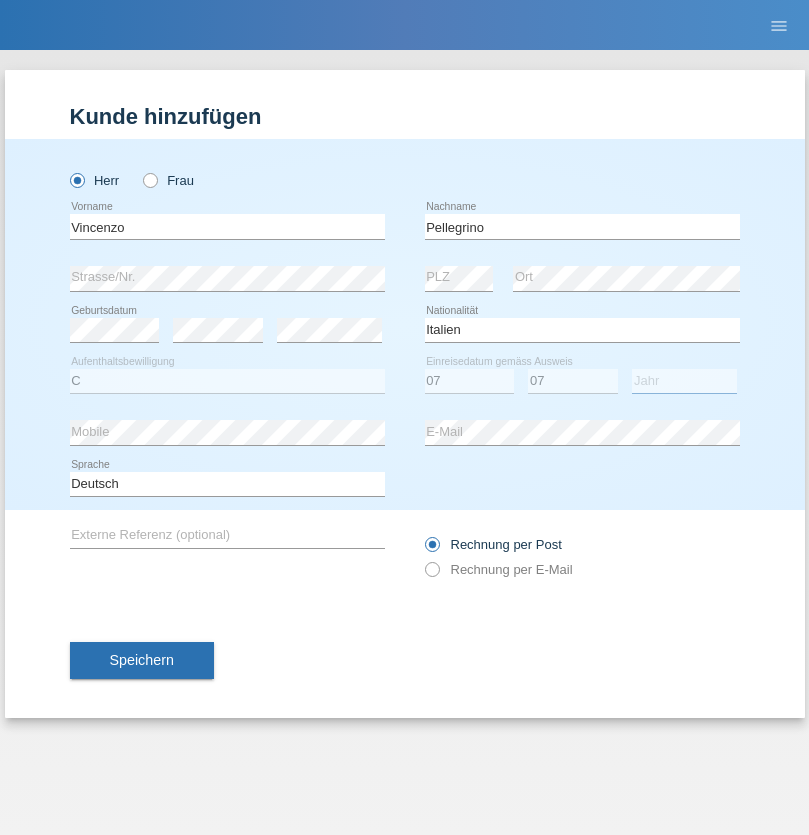 select on "2021" 